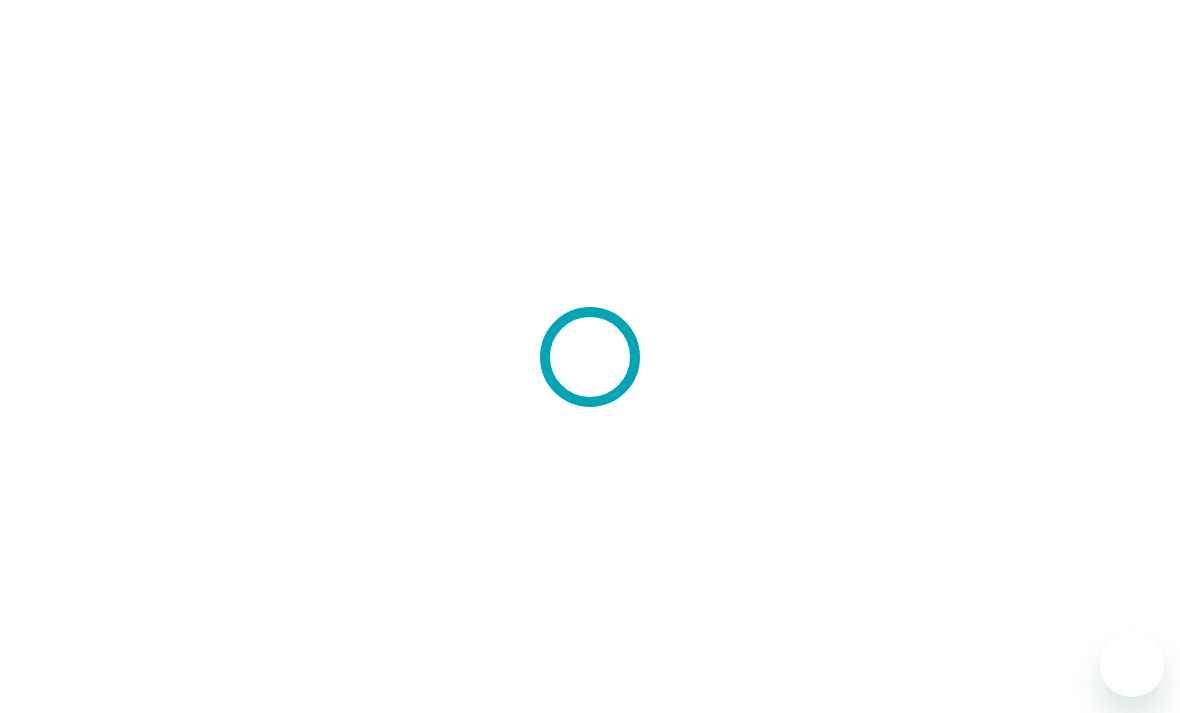 scroll, scrollTop: 0, scrollLeft: 0, axis: both 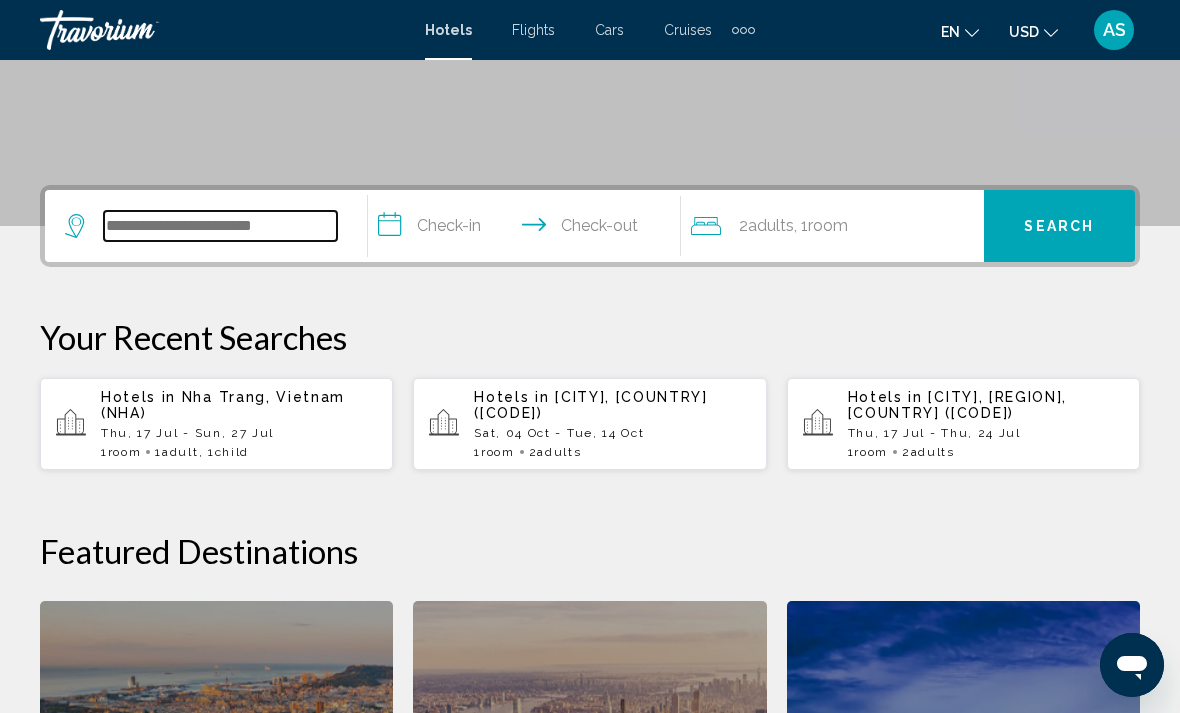 click at bounding box center [220, 226] 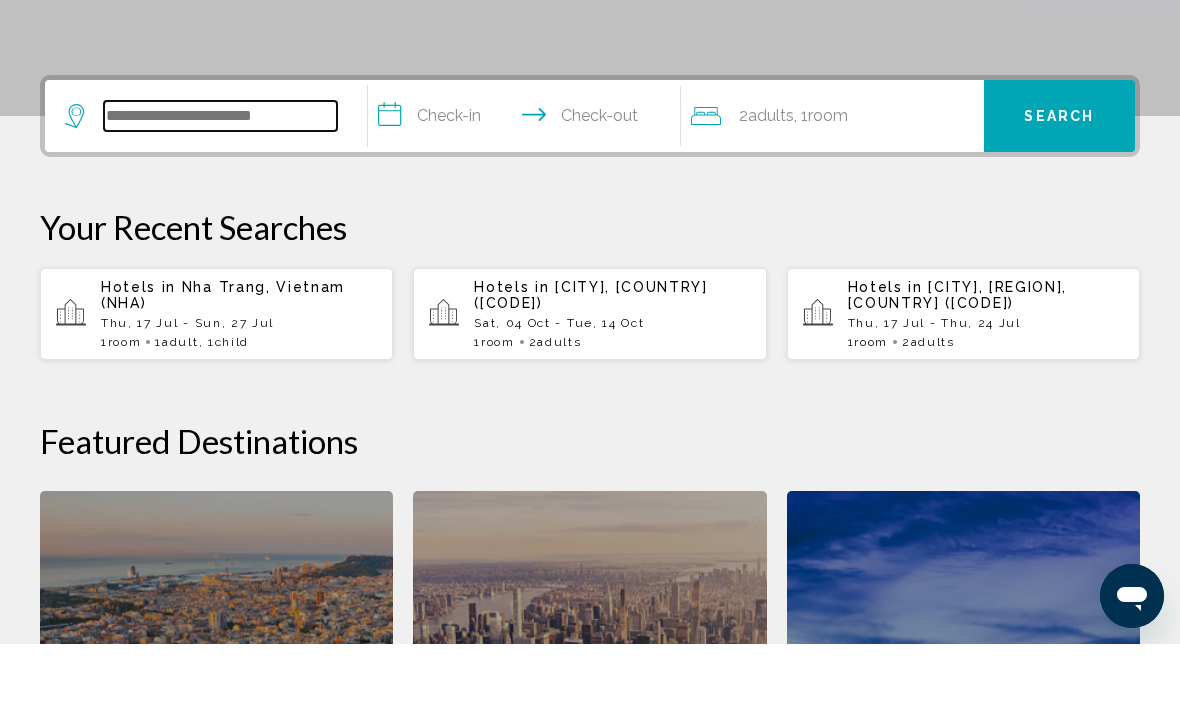 scroll, scrollTop: 425, scrollLeft: 0, axis: vertical 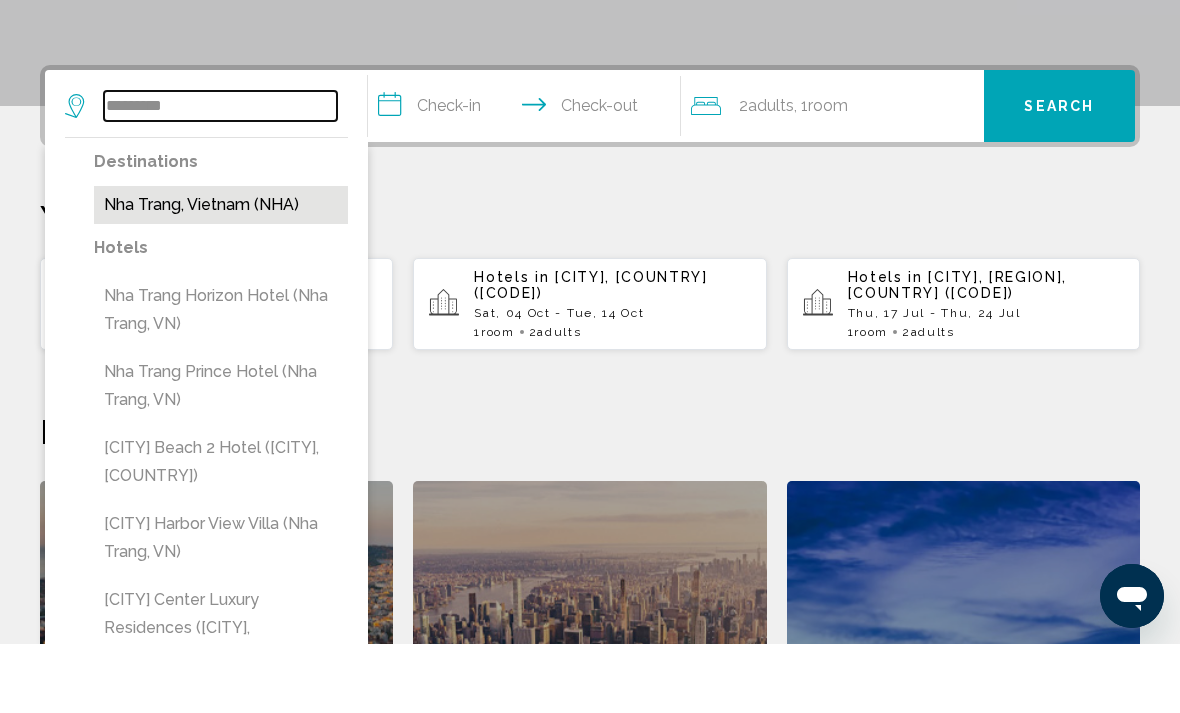 type on "*********" 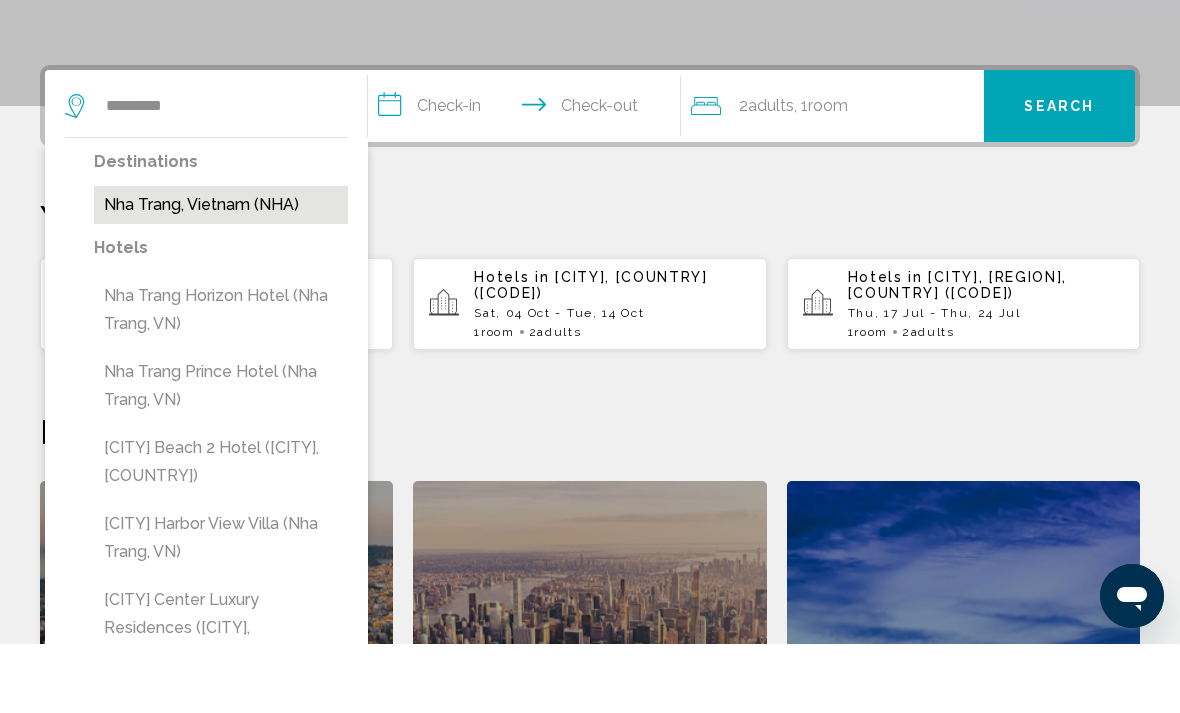 click on "Nha Trang, Vietnam (NHA)" at bounding box center [221, 274] 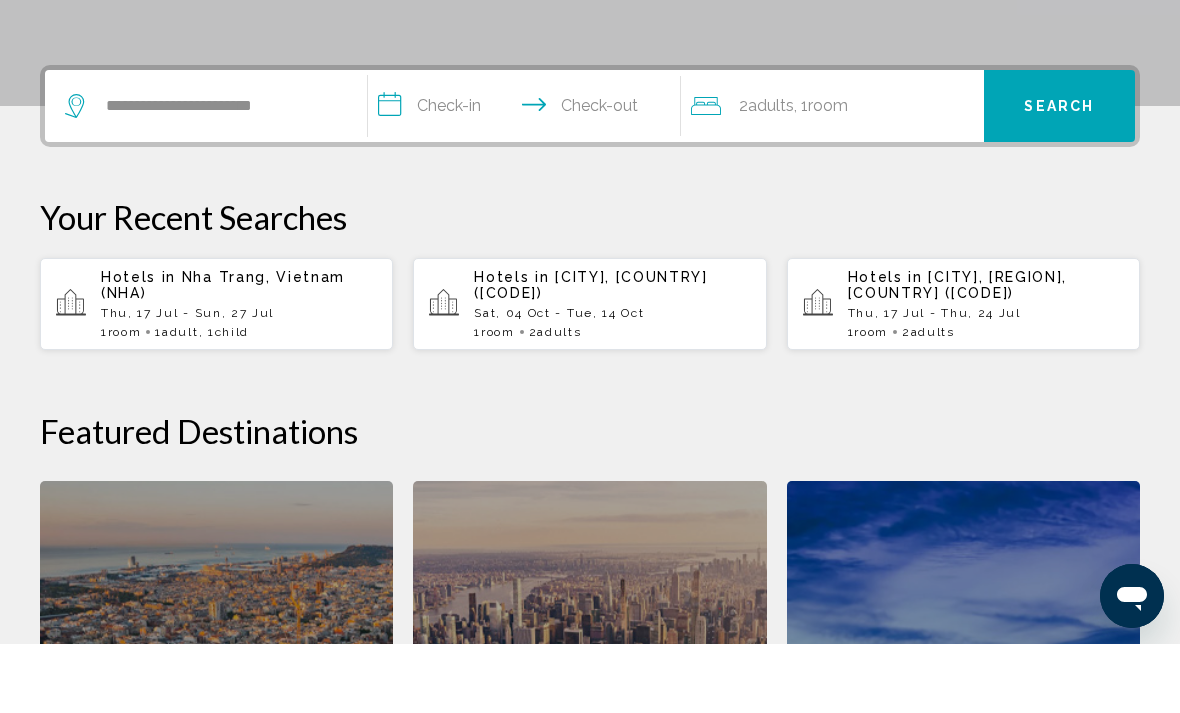 click on "**********" at bounding box center (528, 178) 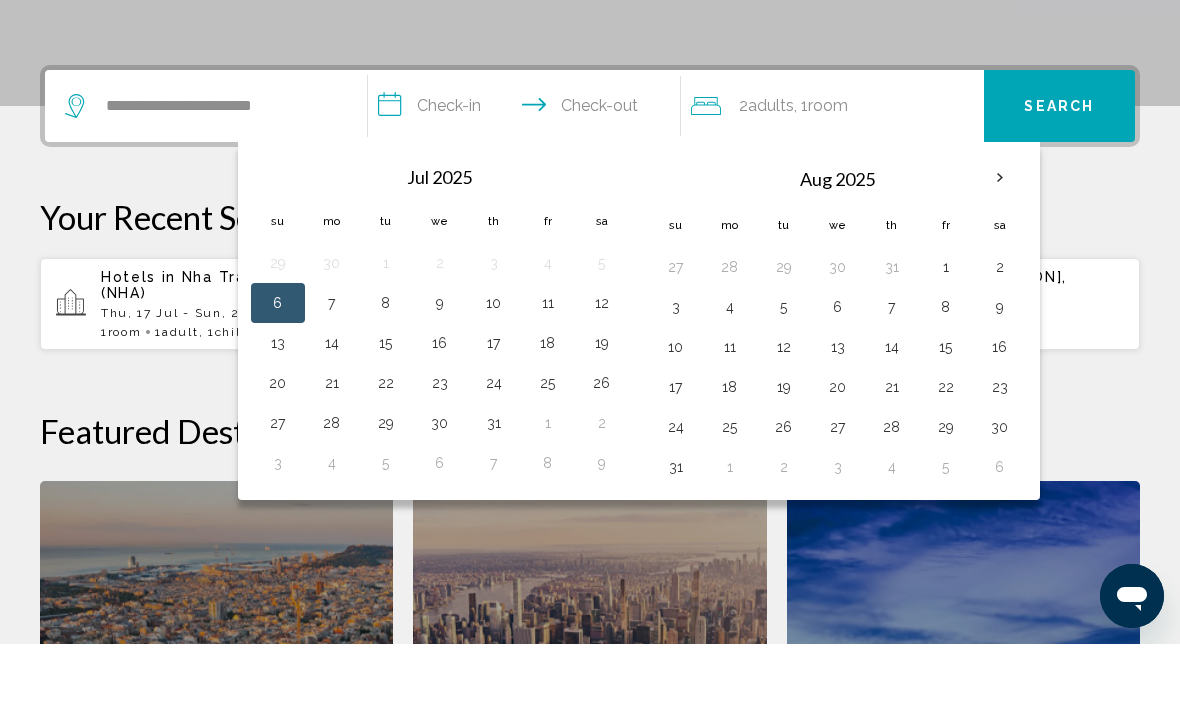 scroll, scrollTop: 494, scrollLeft: 0, axis: vertical 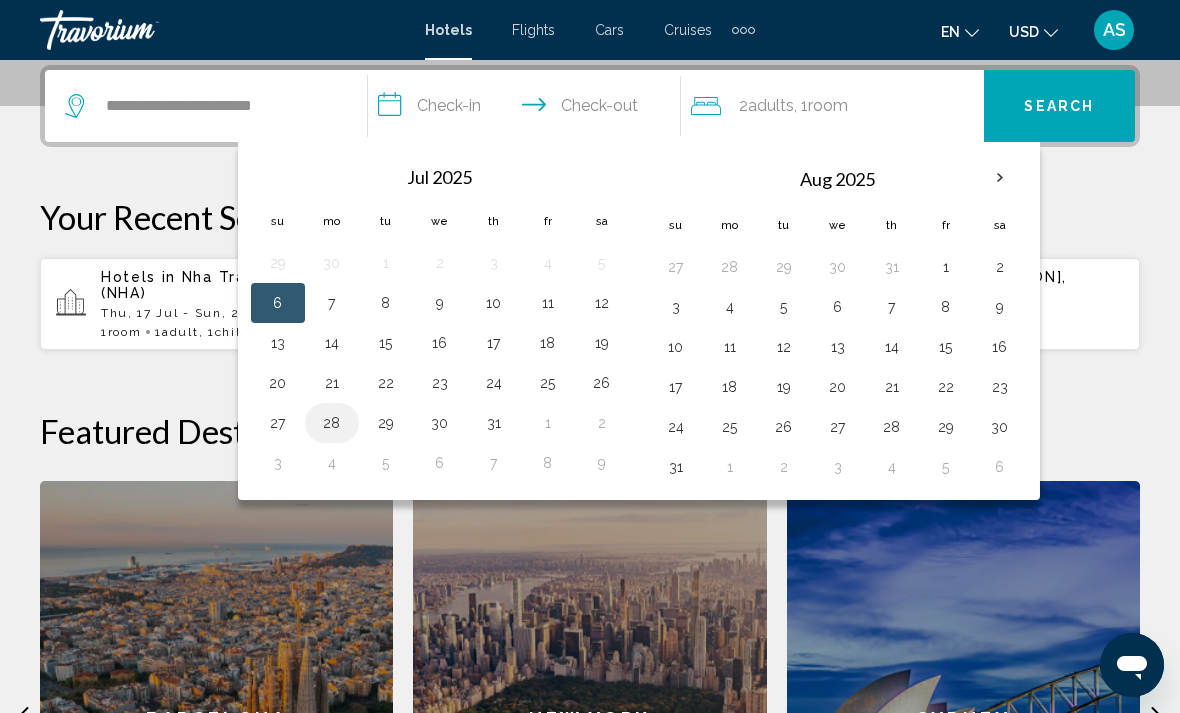 click on "28" at bounding box center [332, 423] 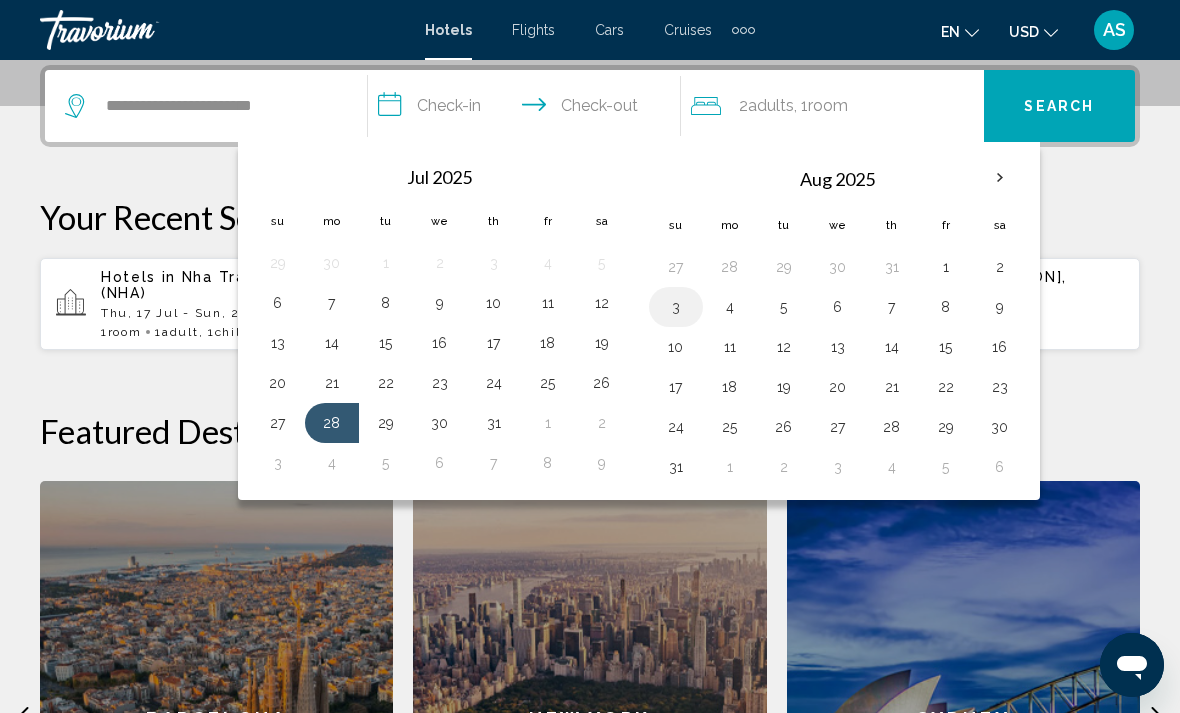 click on "3" at bounding box center (676, 307) 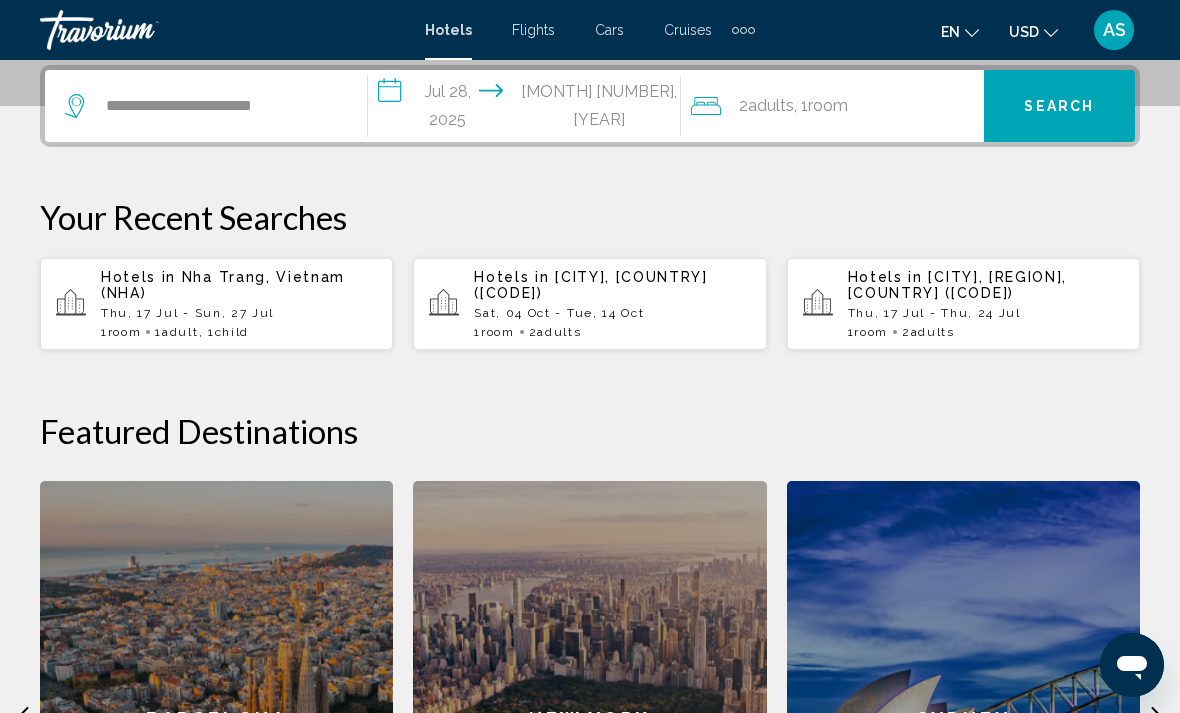 click on "Search" at bounding box center (1059, 107) 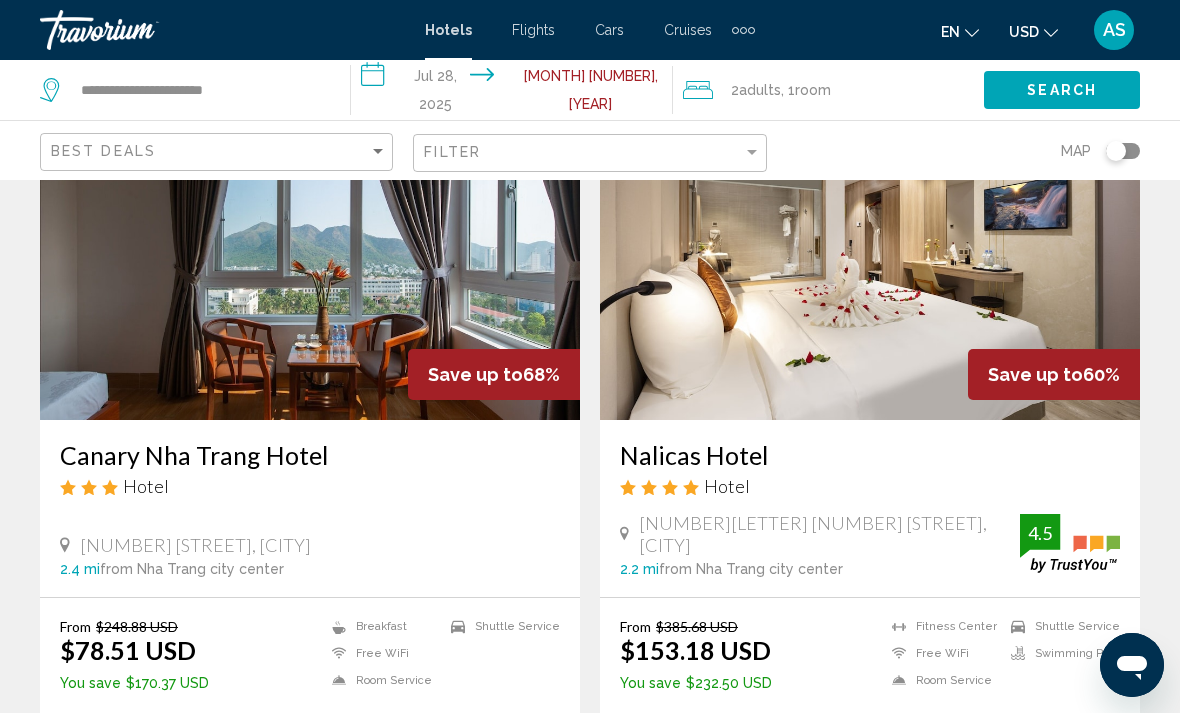scroll, scrollTop: 903, scrollLeft: 0, axis: vertical 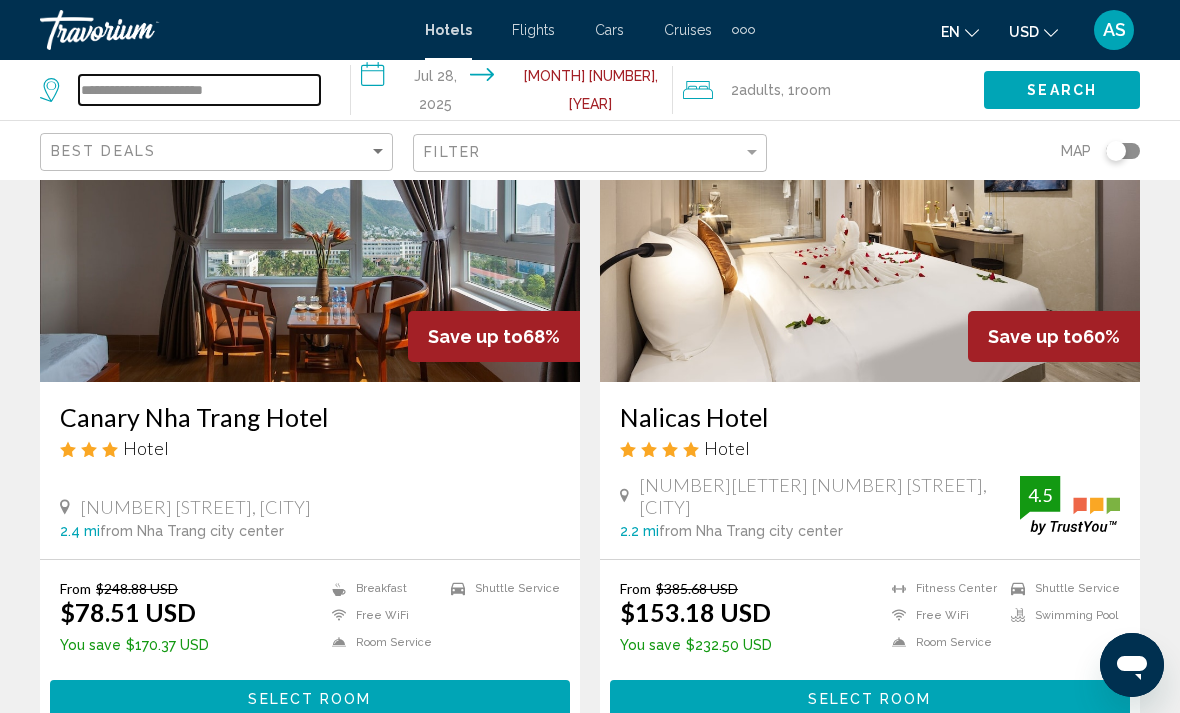 click on "**********" at bounding box center [199, 90] 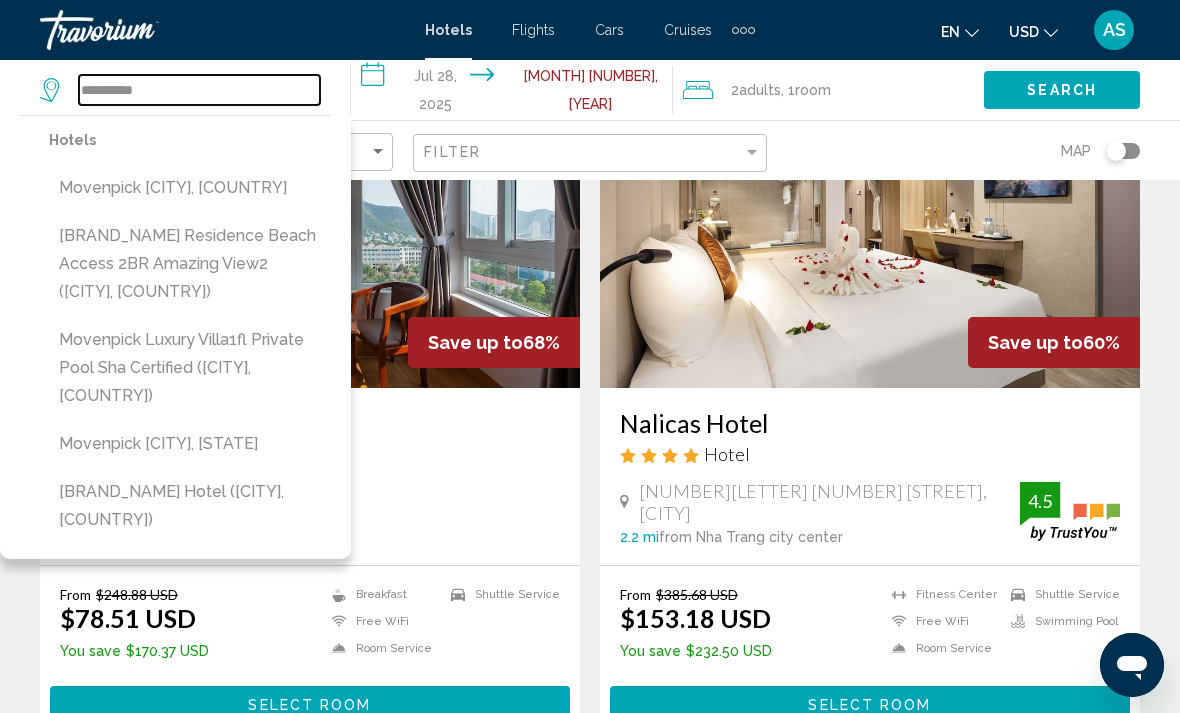 scroll, scrollTop: 897, scrollLeft: 0, axis: vertical 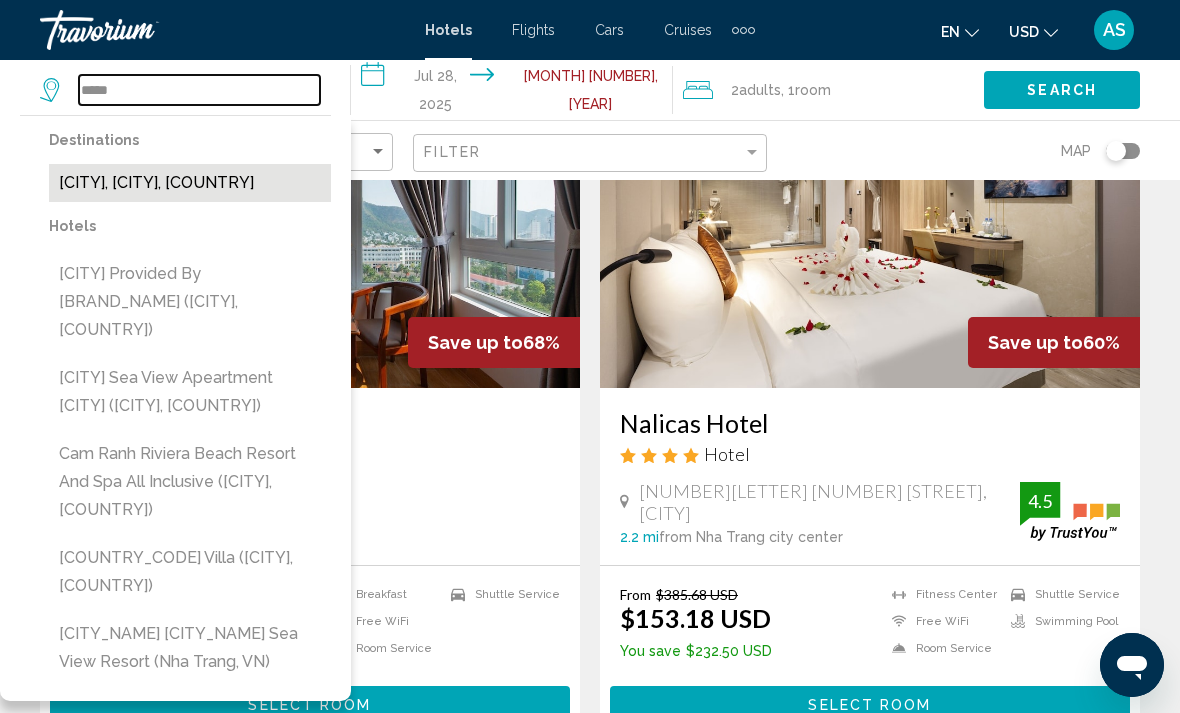type on "*****" 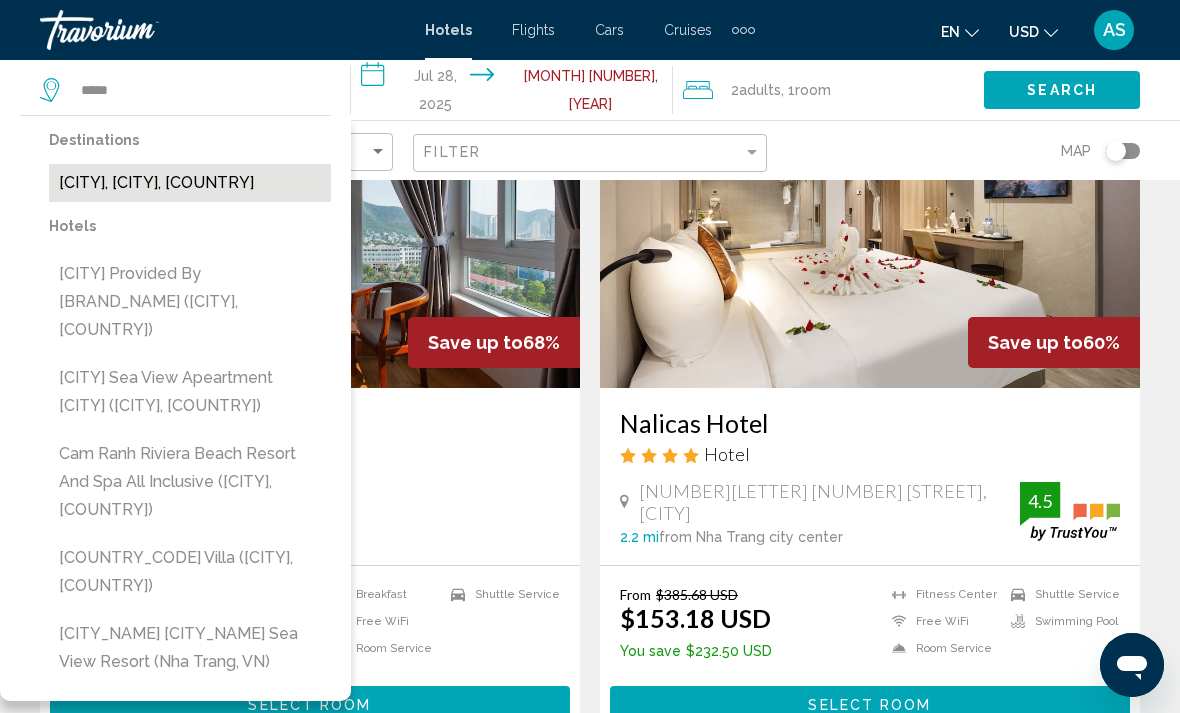 click on "[CITY], [CITY], [COUNTRY]" at bounding box center (190, 183) 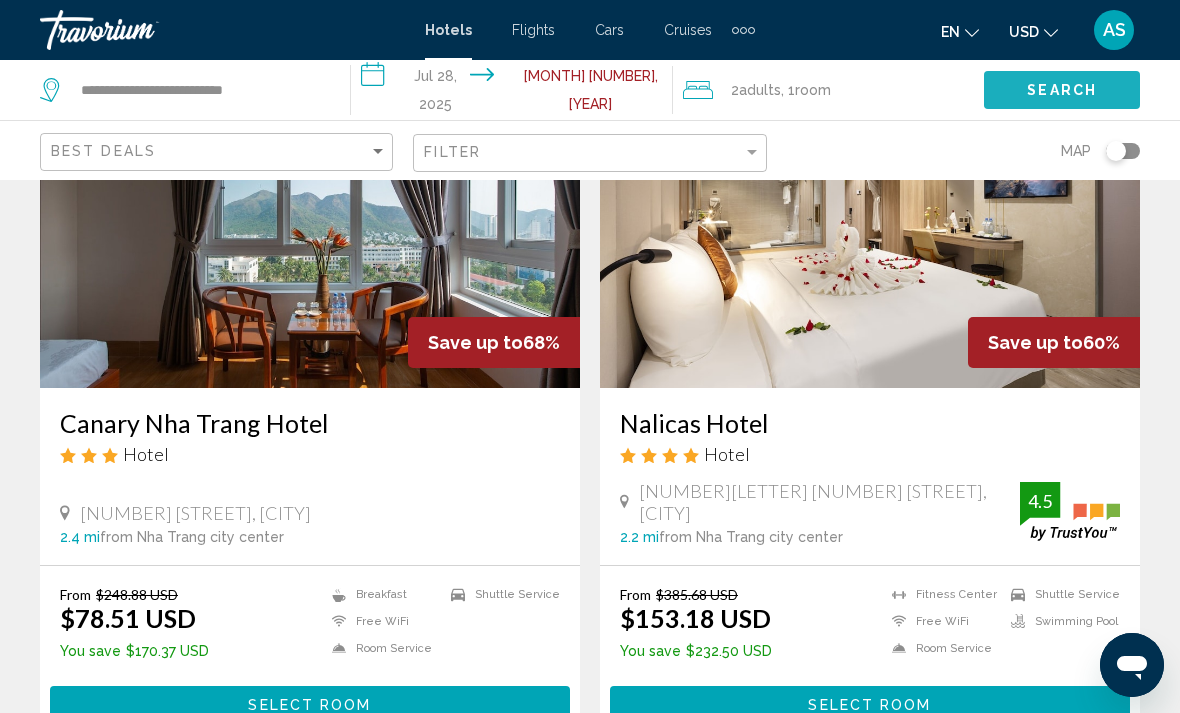 click on "Search" at bounding box center (1062, 89) 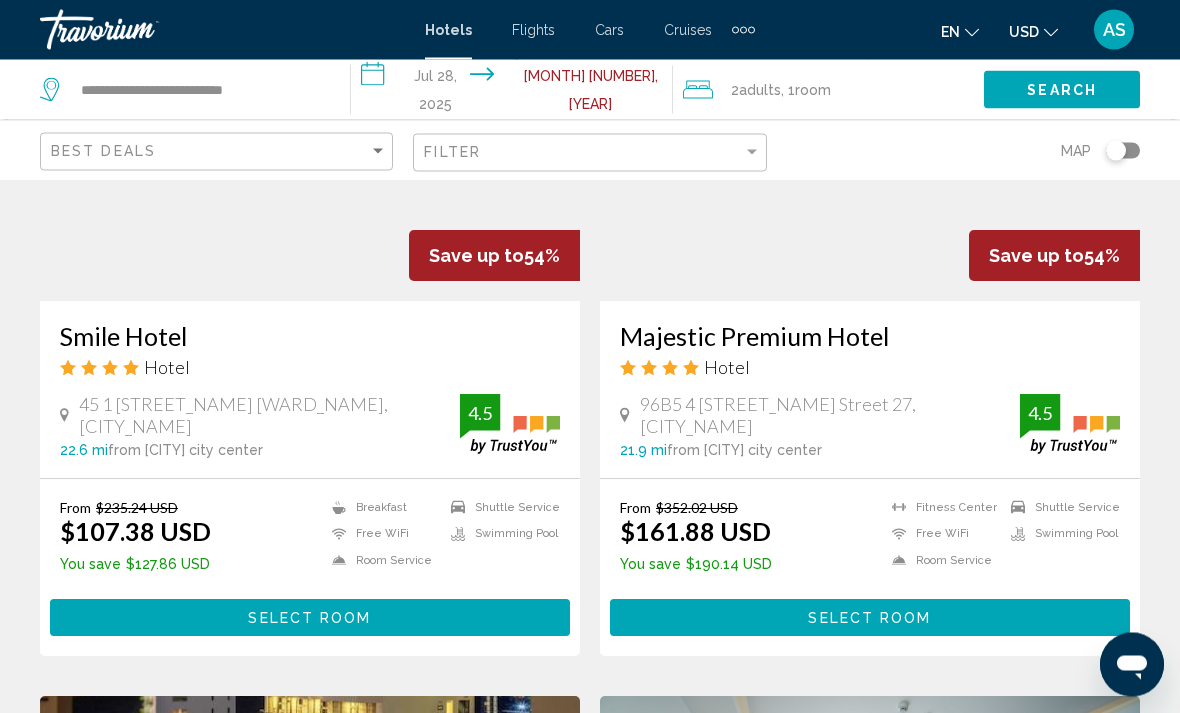 scroll, scrollTop: 1700, scrollLeft: 0, axis: vertical 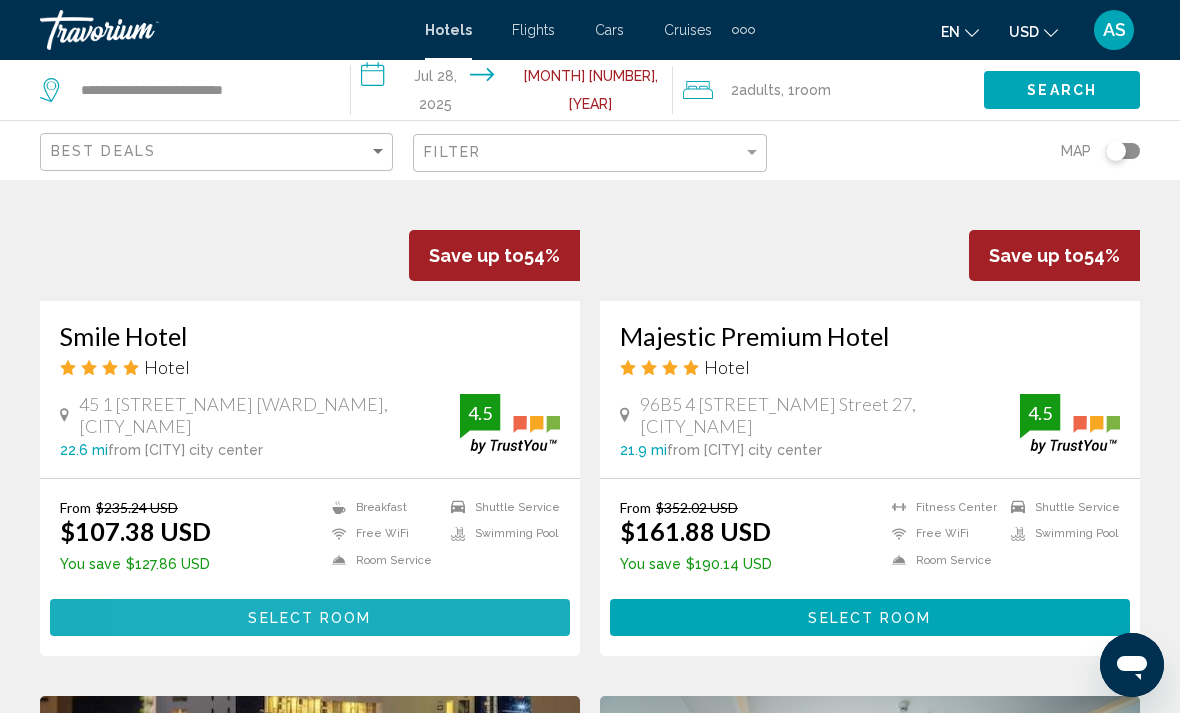 click on "Select Room" at bounding box center (310, 617) 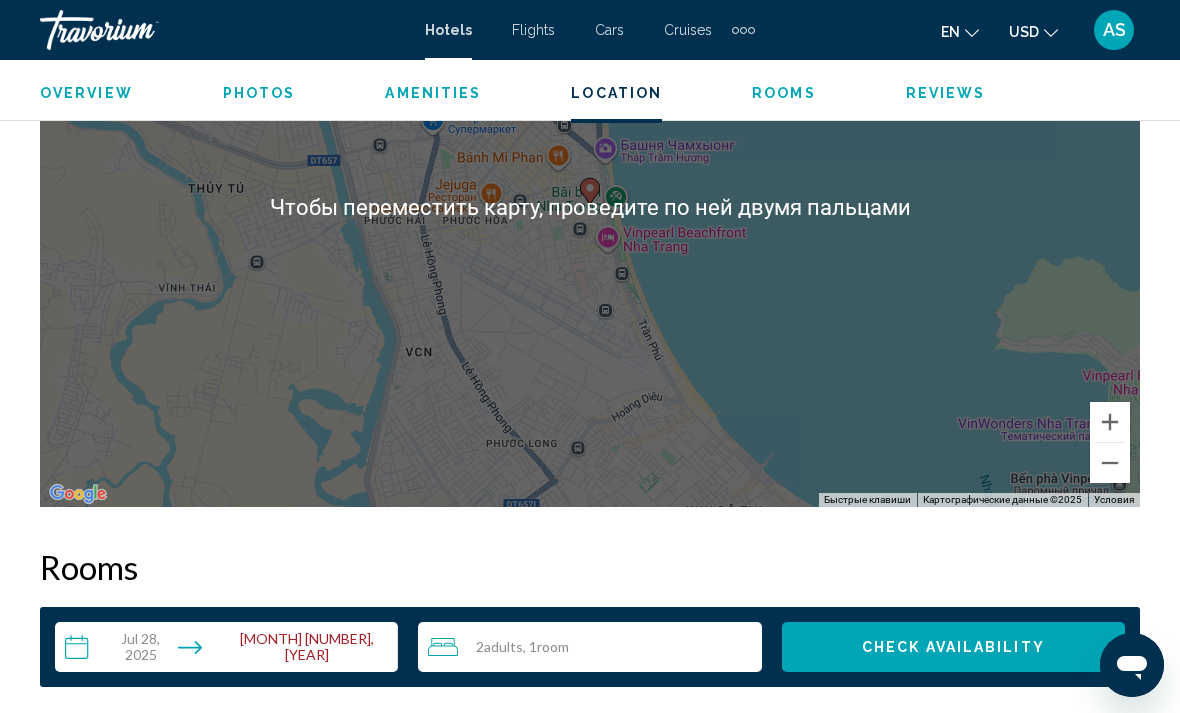 scroll, scrollTop: 2467, scrollLeft: 0, axis: vertical 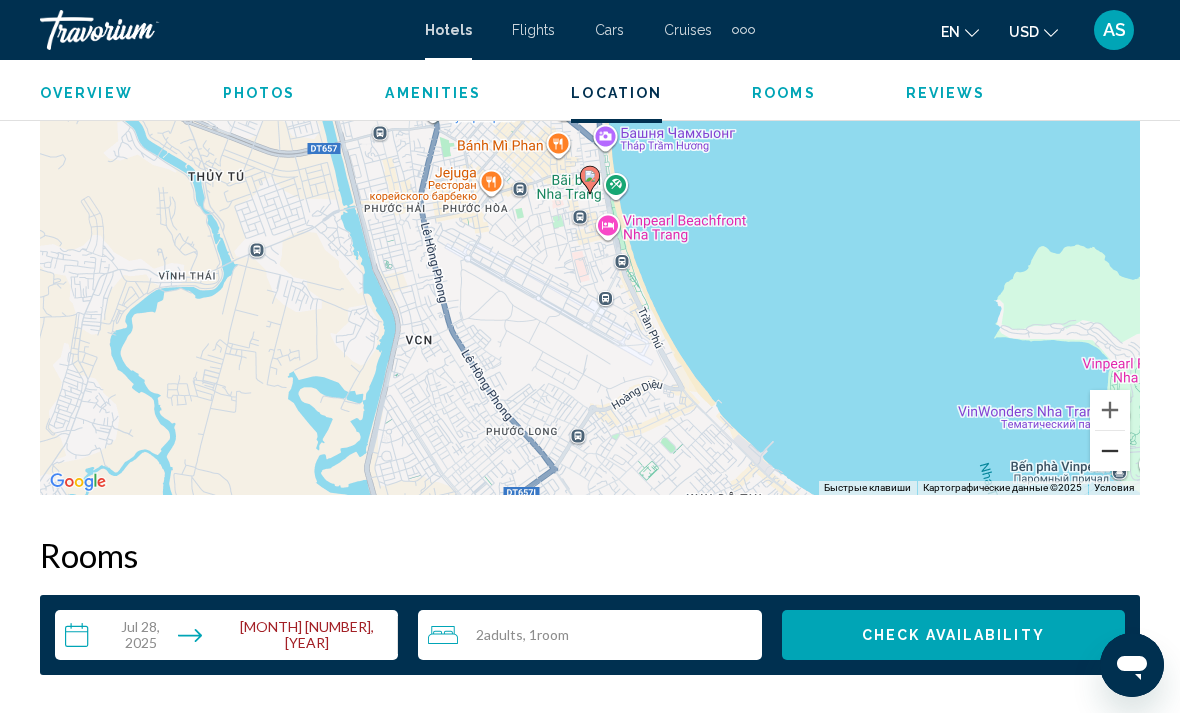 click at bounding box center (1110, 451) 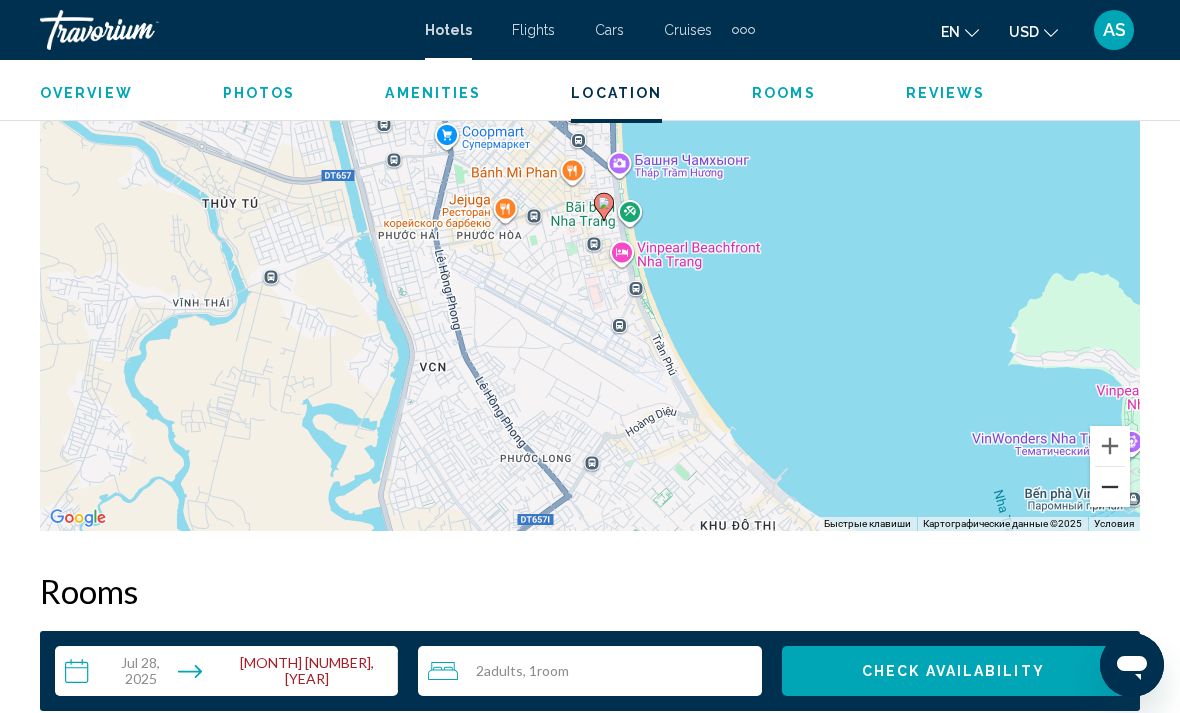 scroll, scrollTop: 2416, scrollLeft: 0, axis: vertical 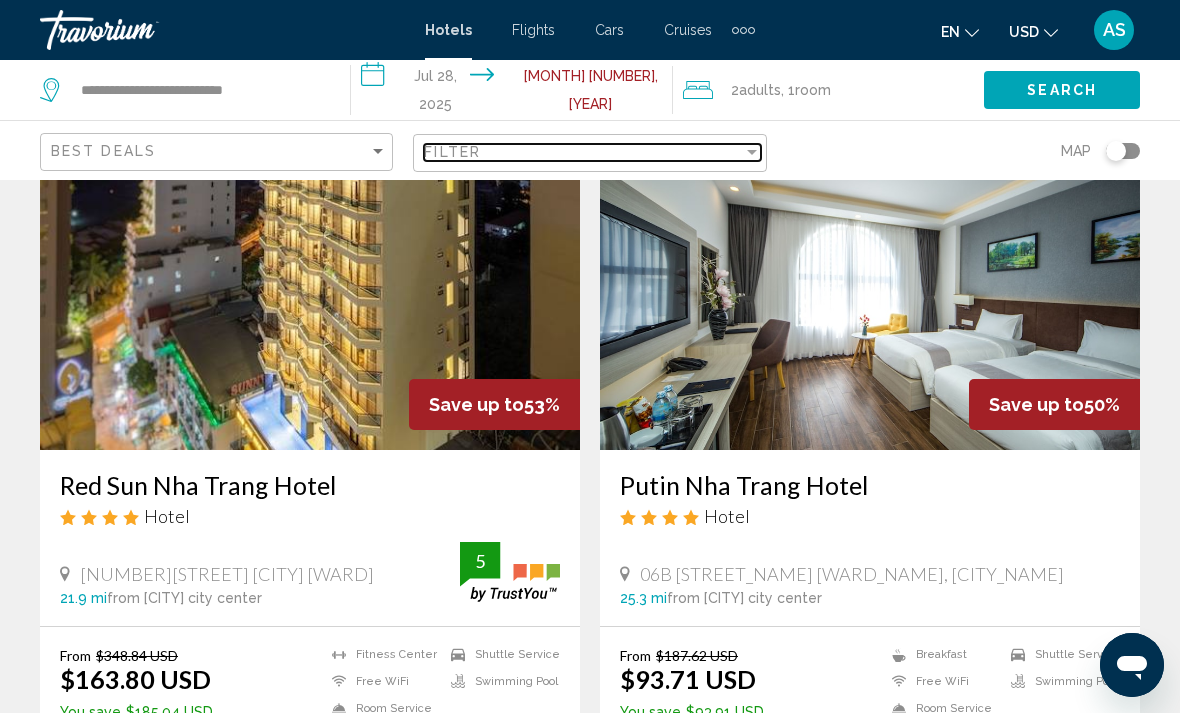 click on "Filter" at bounding box center (452, 152) 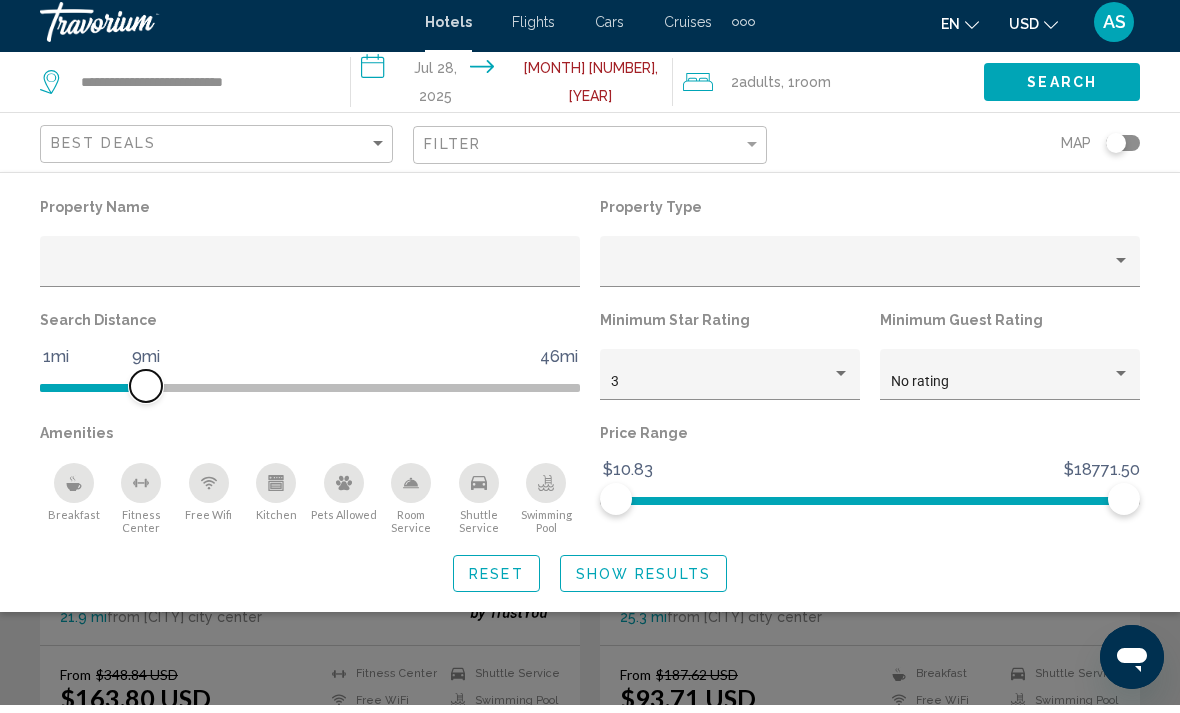scroll, scrollTop: 2238, scrollLeft: 0, axis: vertical 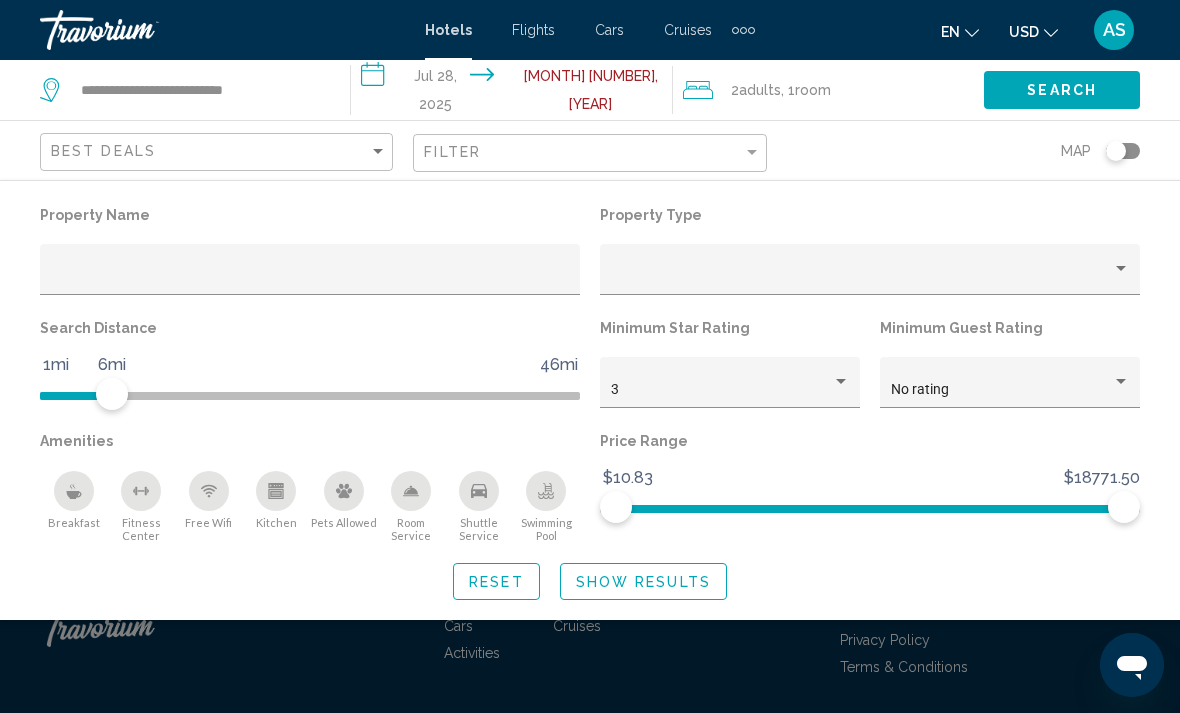 click on "Show Results" at bounding box center [643, 582] 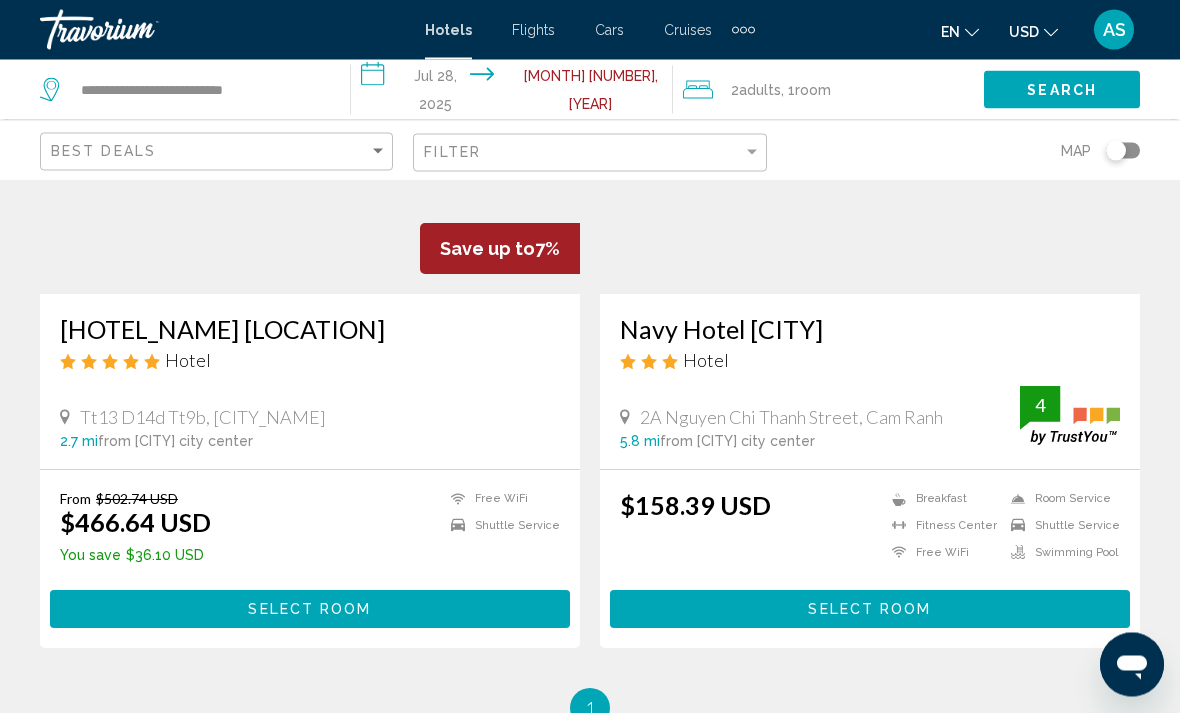 scroll, scrollTop: 272, scrollLeft: 0, axis: vertical 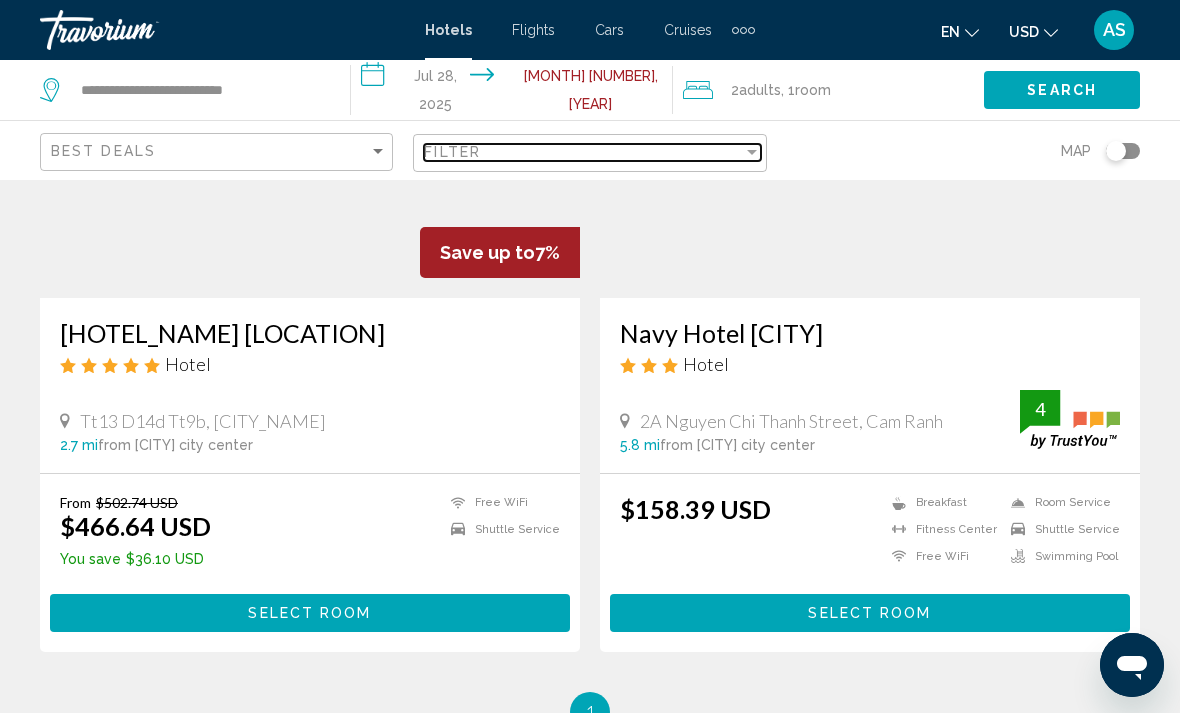 click on "Filter" at bounding box center [452, 152] 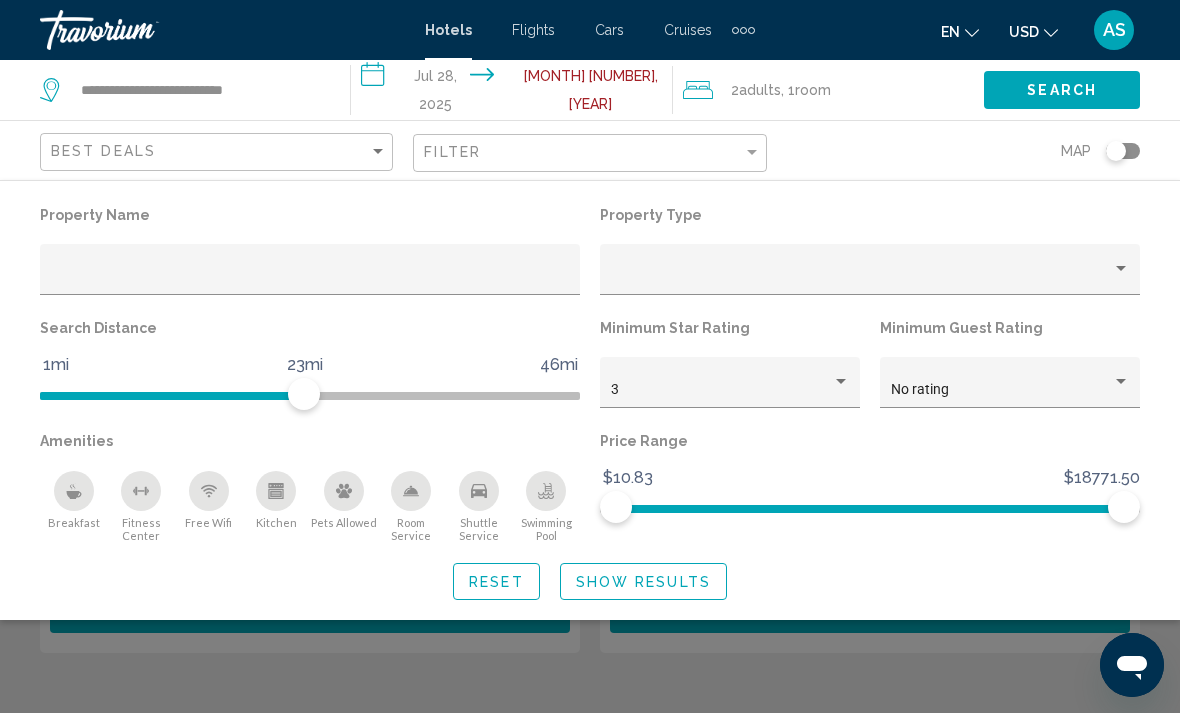 click on "Show Results" at bounding box center (643, 581) 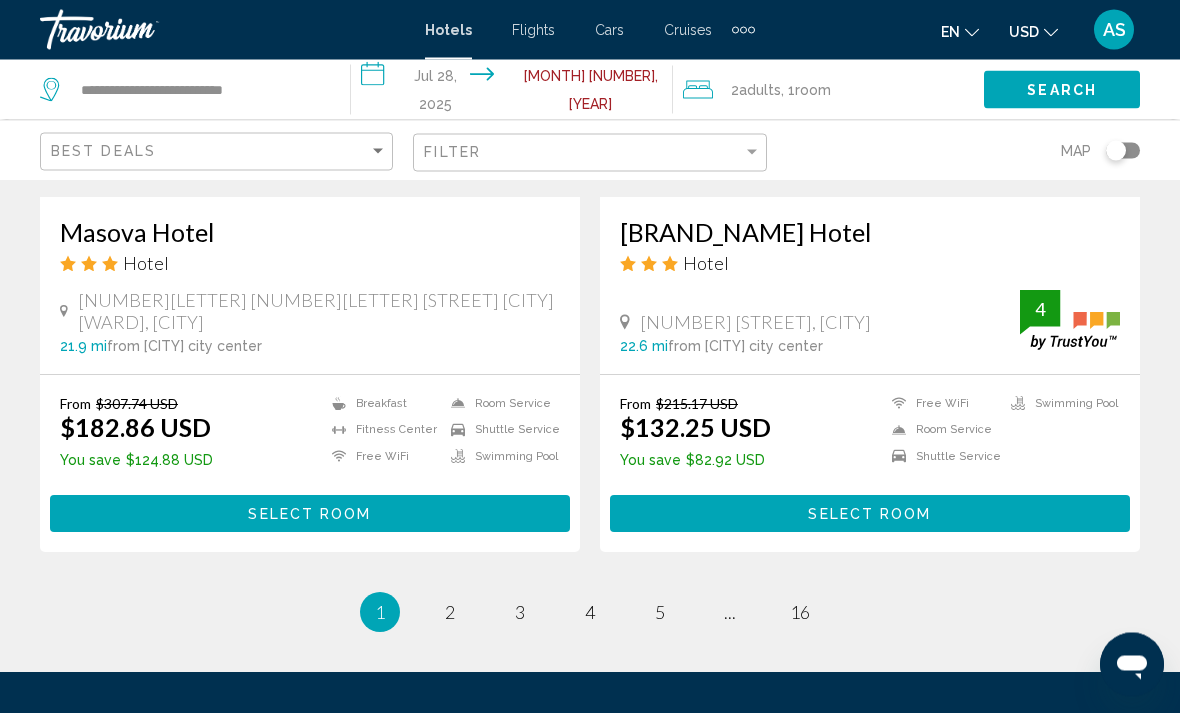 scroll, scrollTop: 3956, scrollLeft: 0, axis: vertical 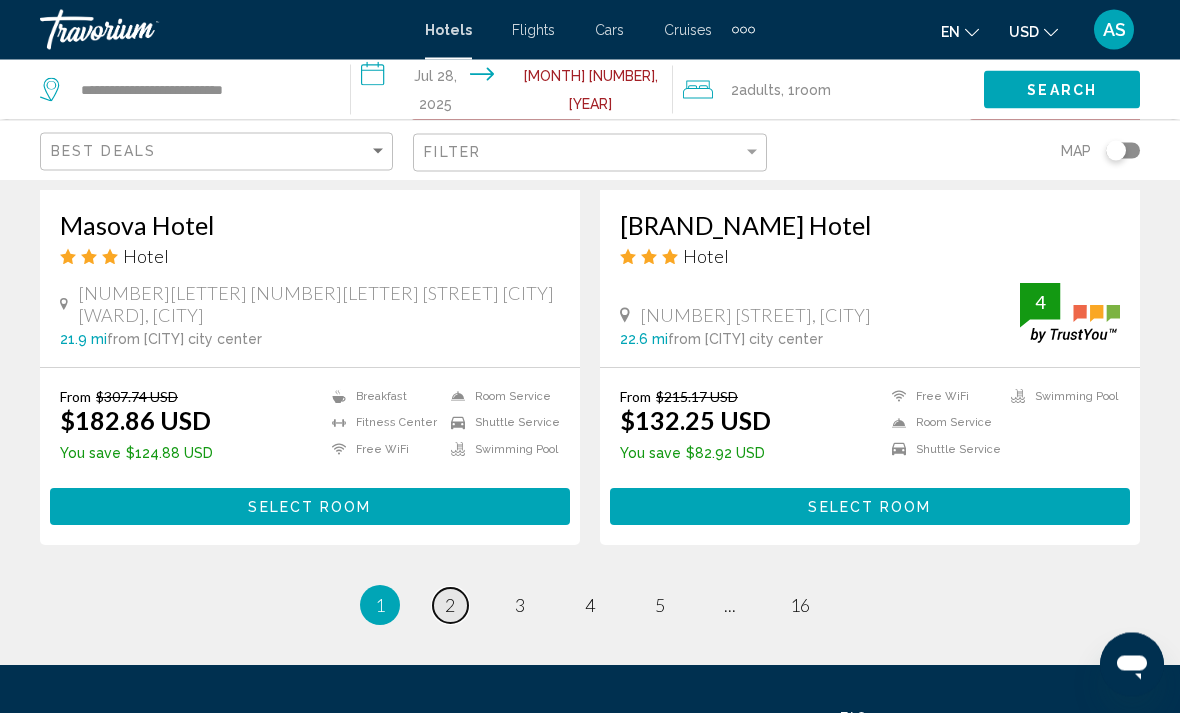click on "2" at bounding box center [450, 606] 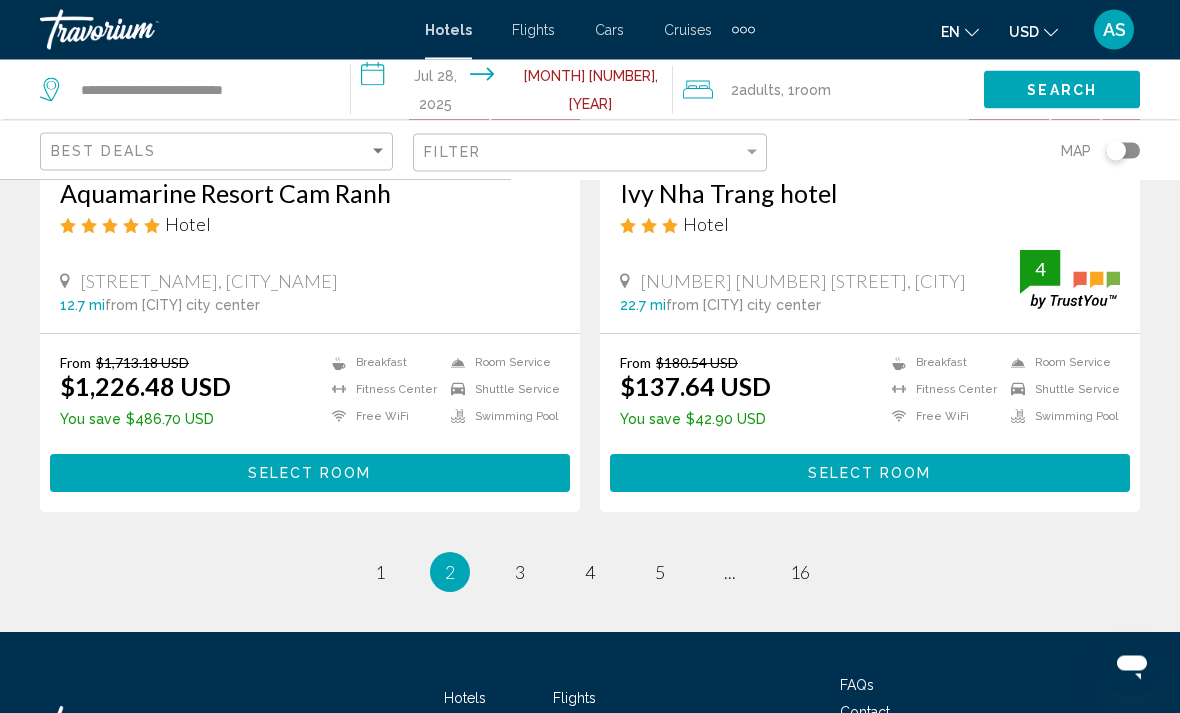 scroll, scrollTop: 4079, scrollLeft: 0, axis: vertical 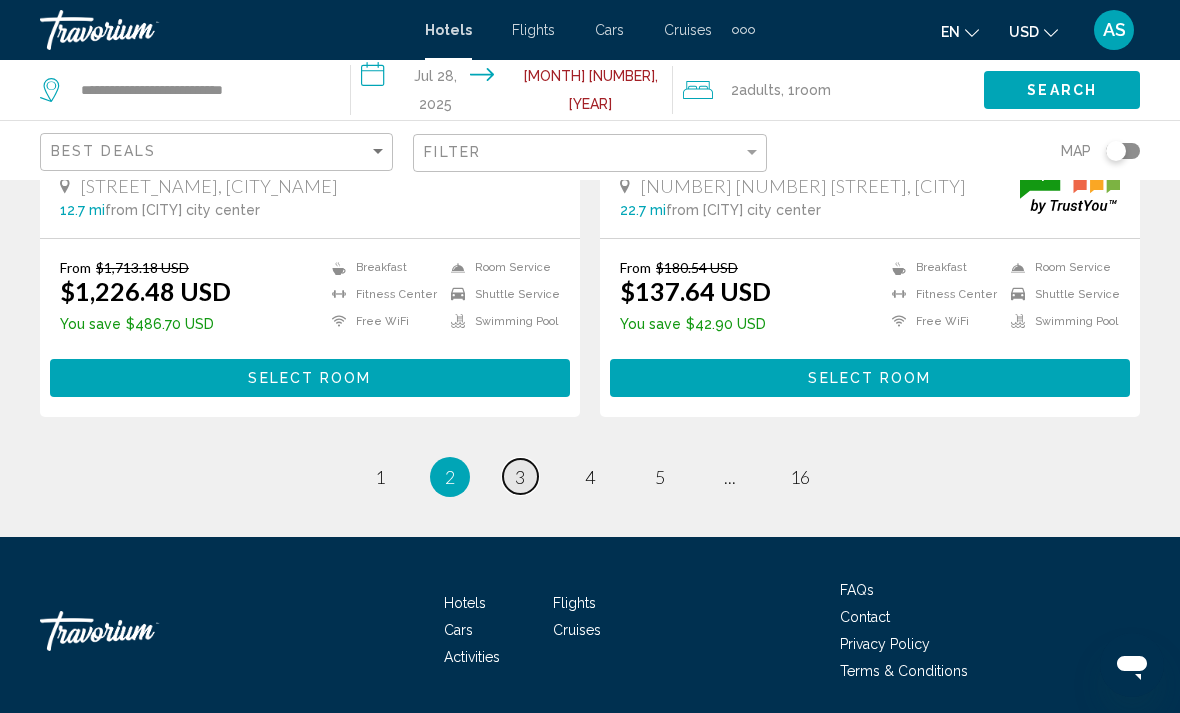 click on "3" at bounding box center (380, 477) 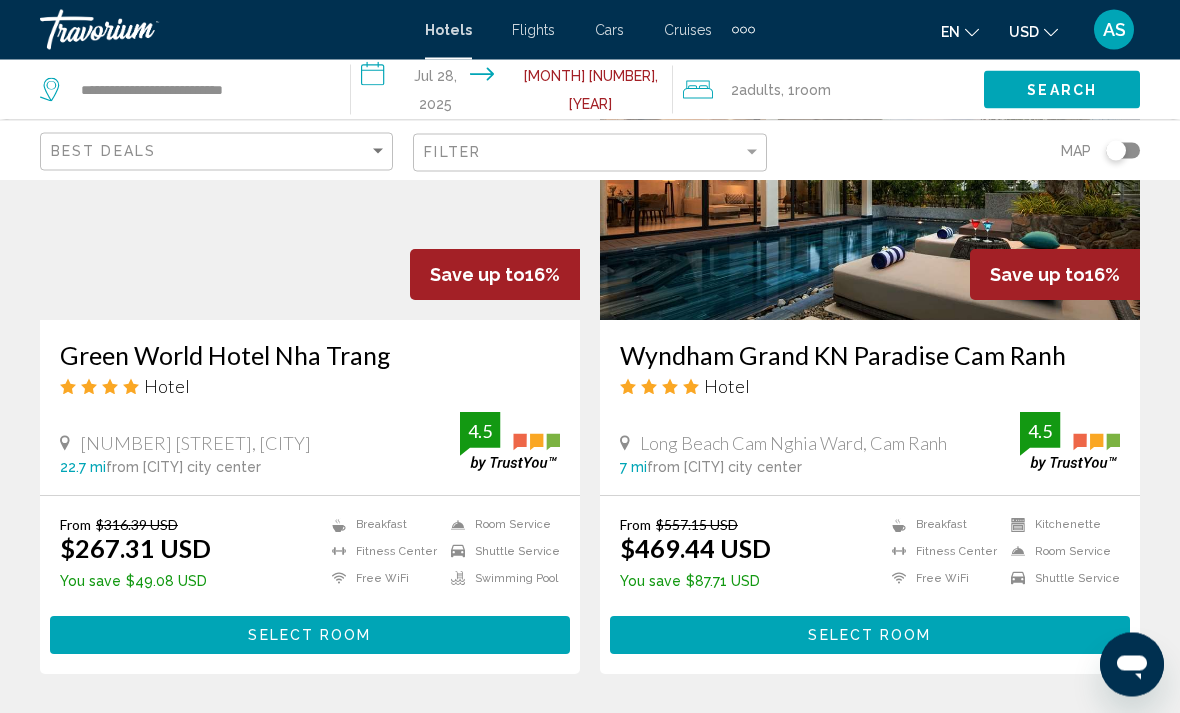 scroll, scrollTop: 2393, scrollLeft: 0, axis: vertical 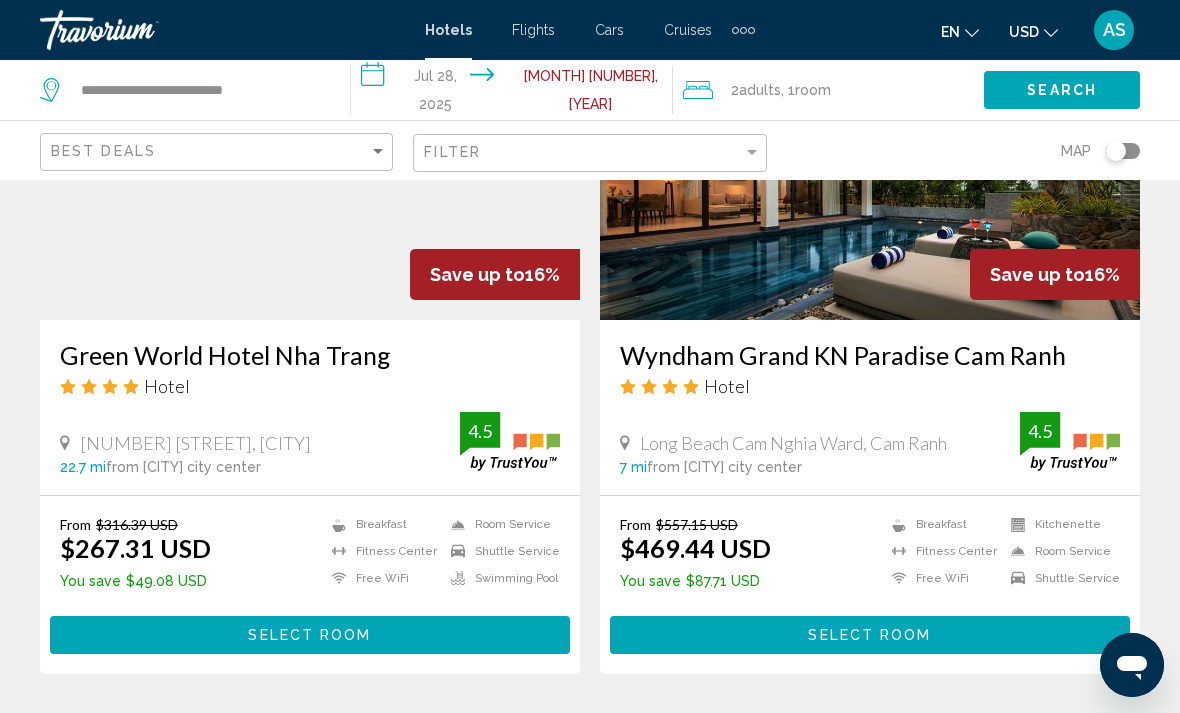 click on "Select Room" at bounding box center [870, 634] 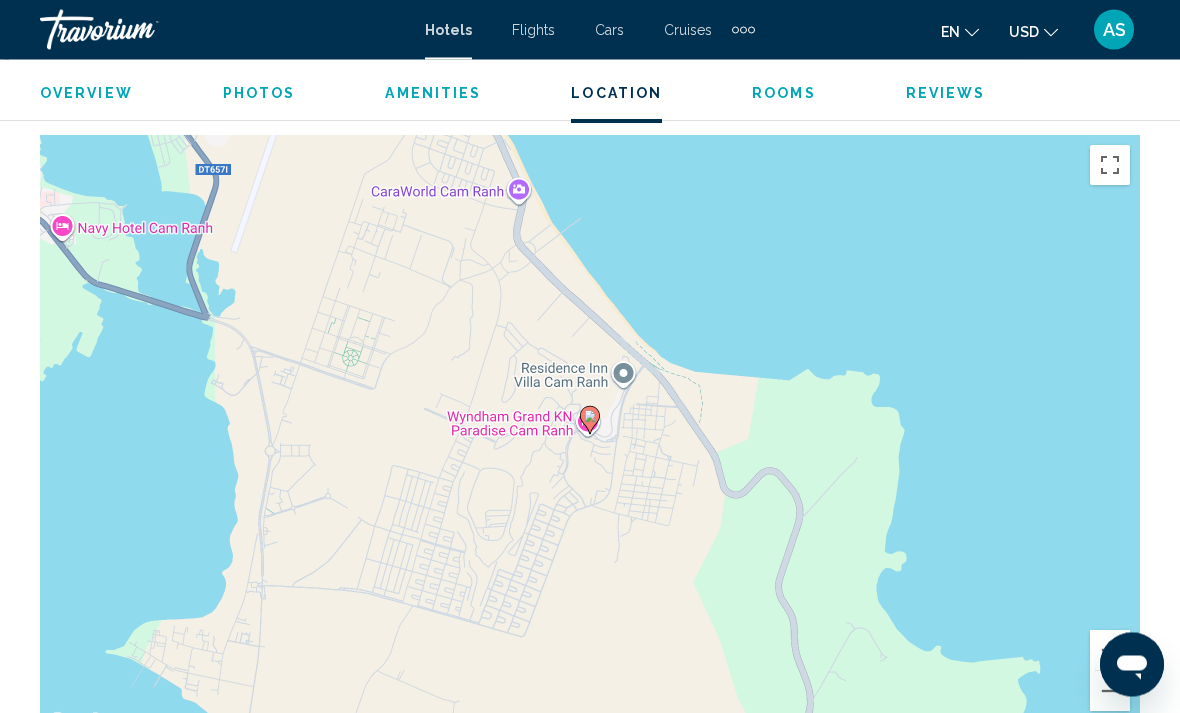 scroll, scrollTop: 2227, scrollLeft: 0, axis: vertical 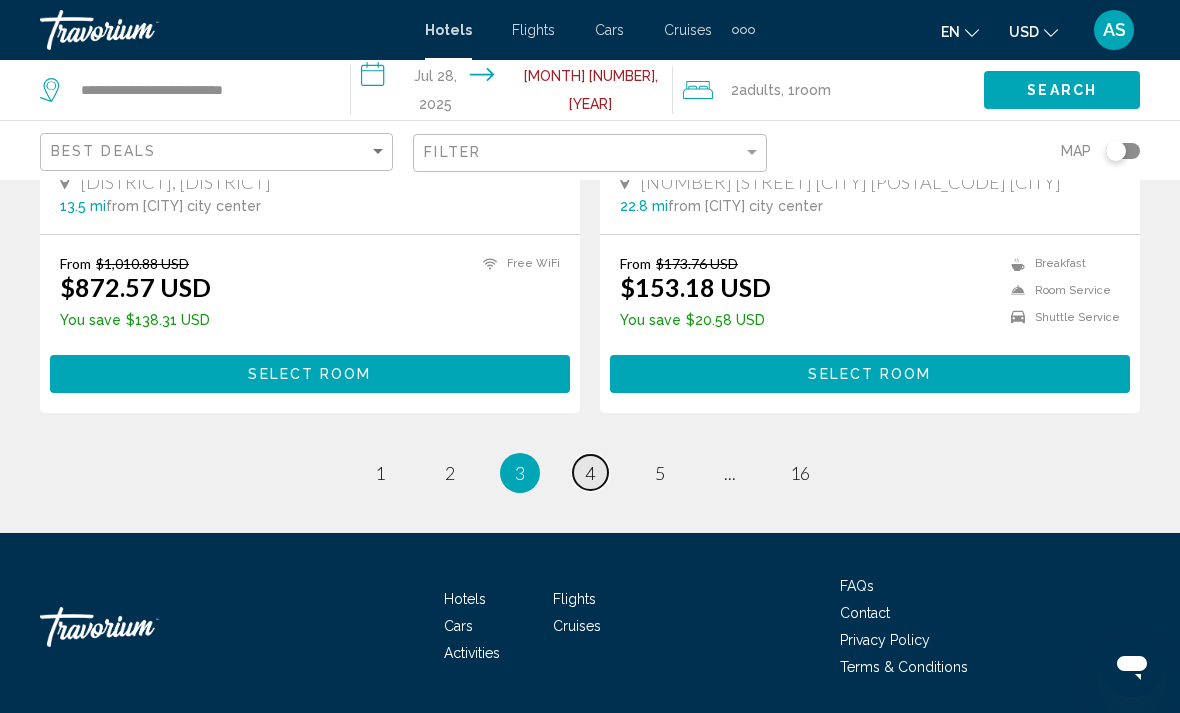 click on "page  4" at bounding box center (380, 472) 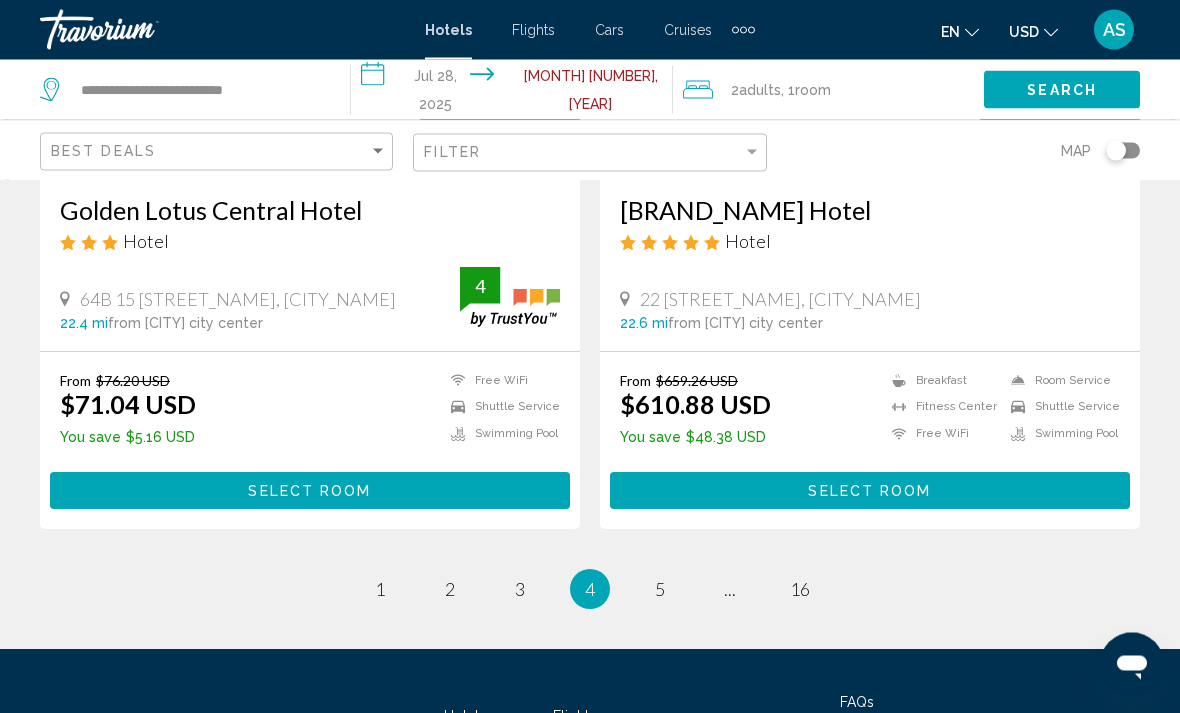 scroll, scrollTop: 3997, scrollLeft: 0, axis: vertical 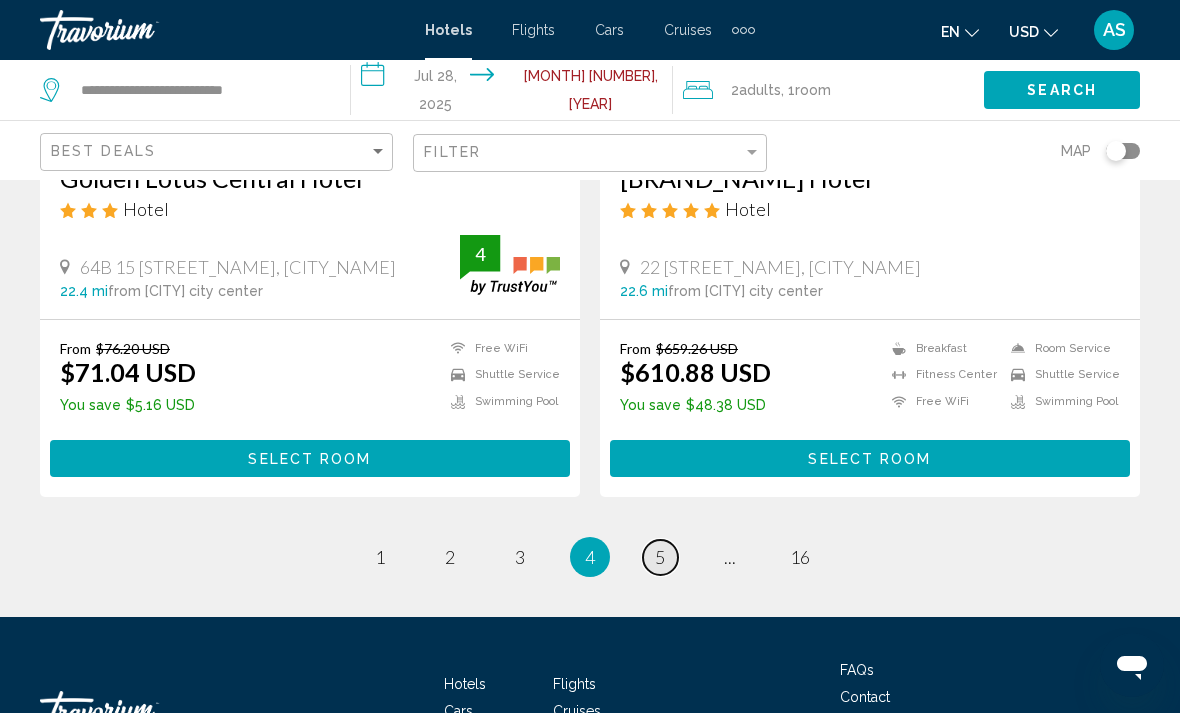 click on "page  5" at bounding box center [380, 557] 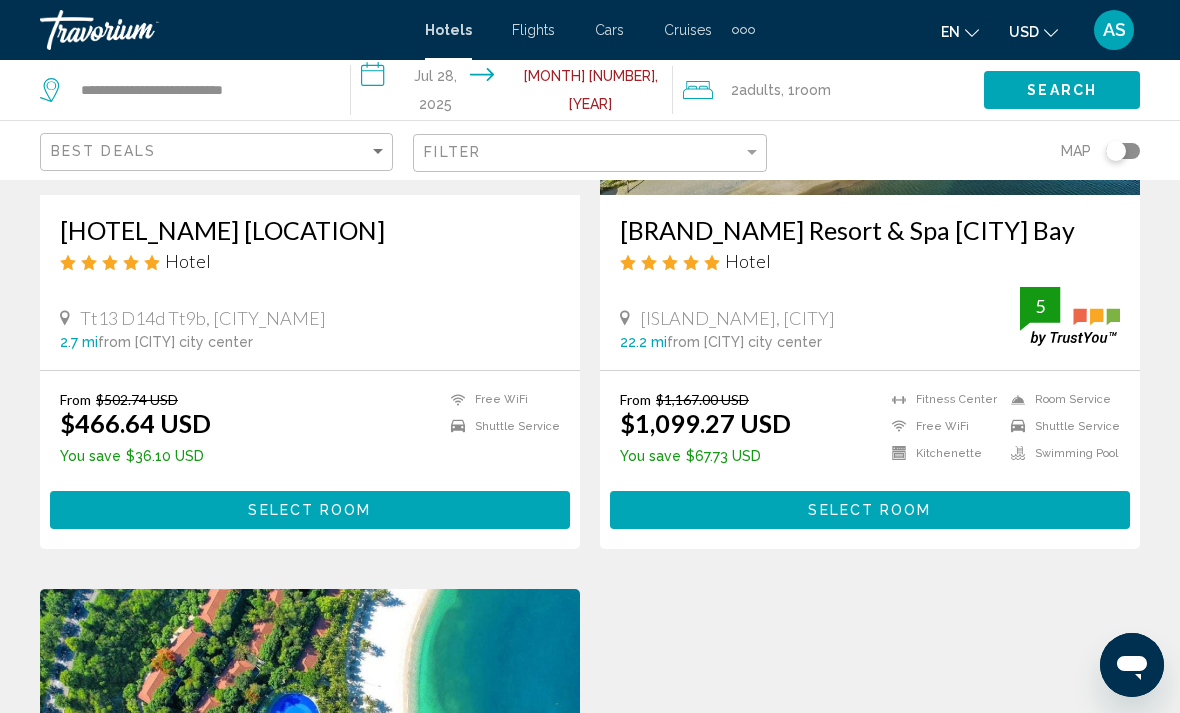scroll, scrollTop: 379, scrollLeft: 0, axis: vertical 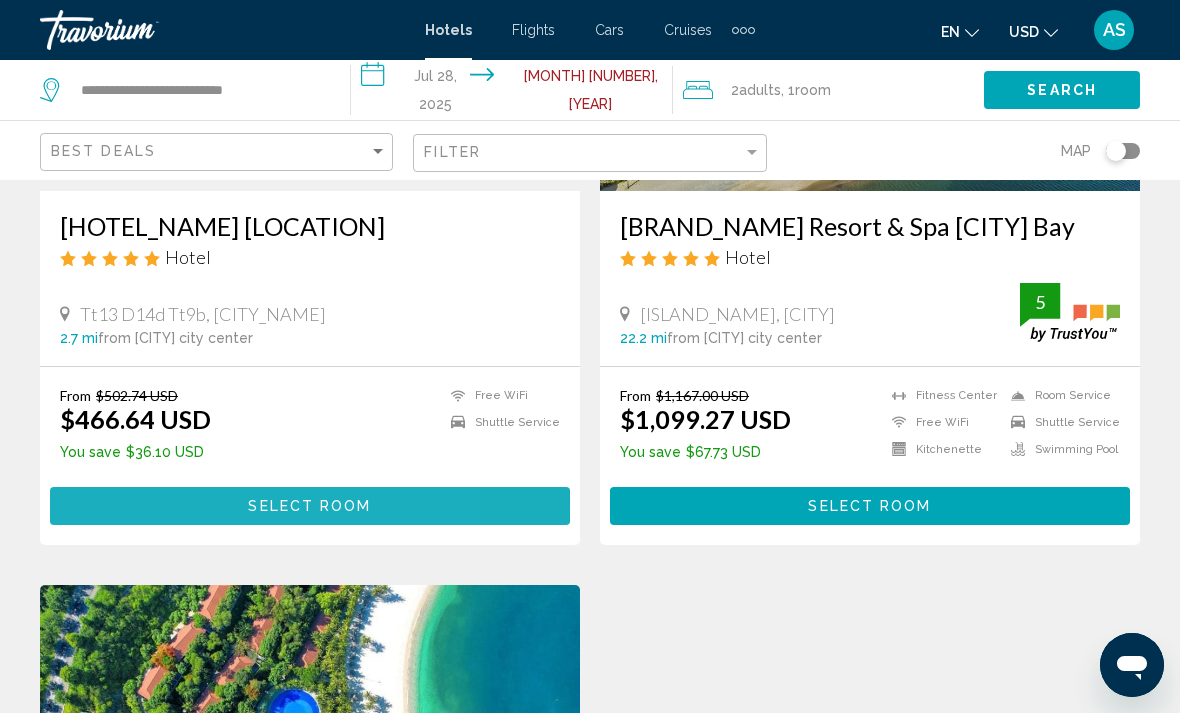 click on "Select Room" at bounding box center (310, 505) 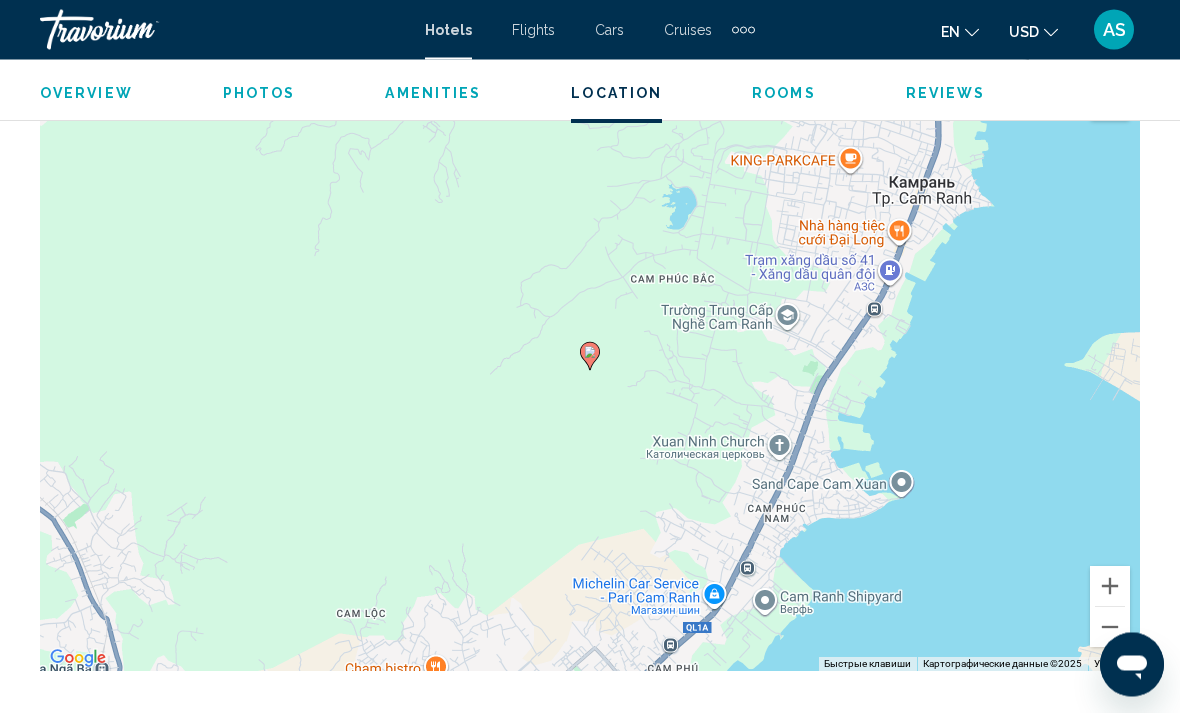 scroll, scrollTop: 2271, scrollLeft: 0, axis: vertical 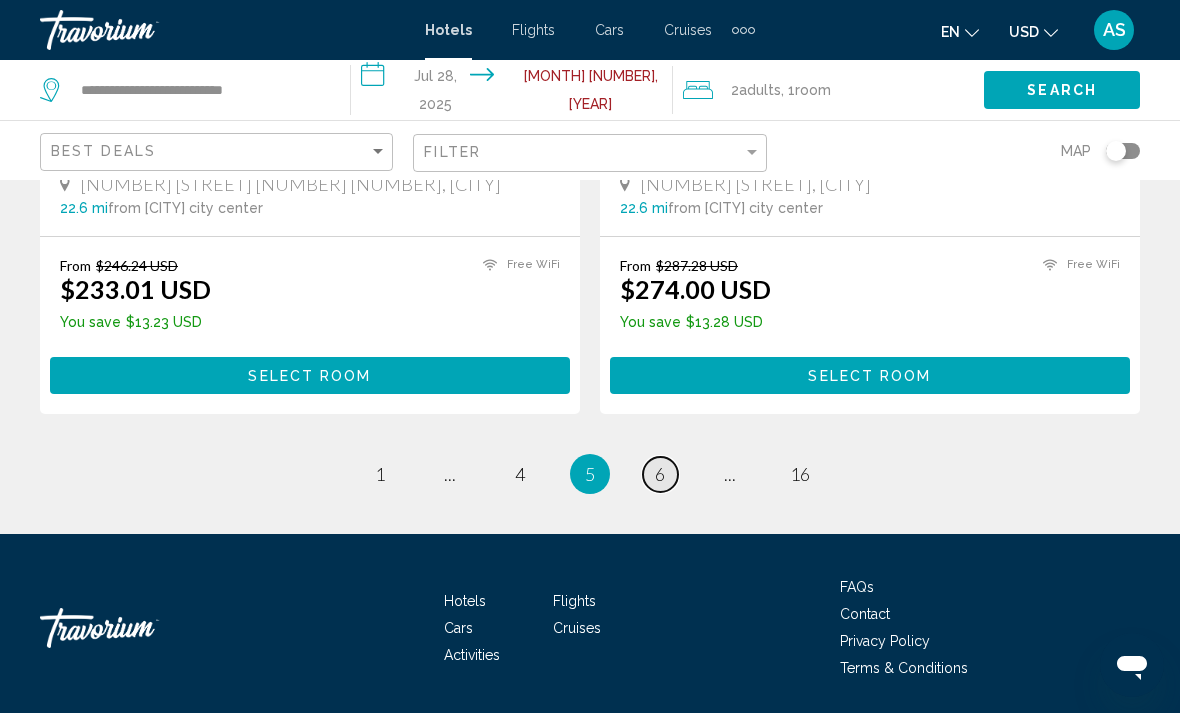click on "page  6" at bounding box center (380, 474) 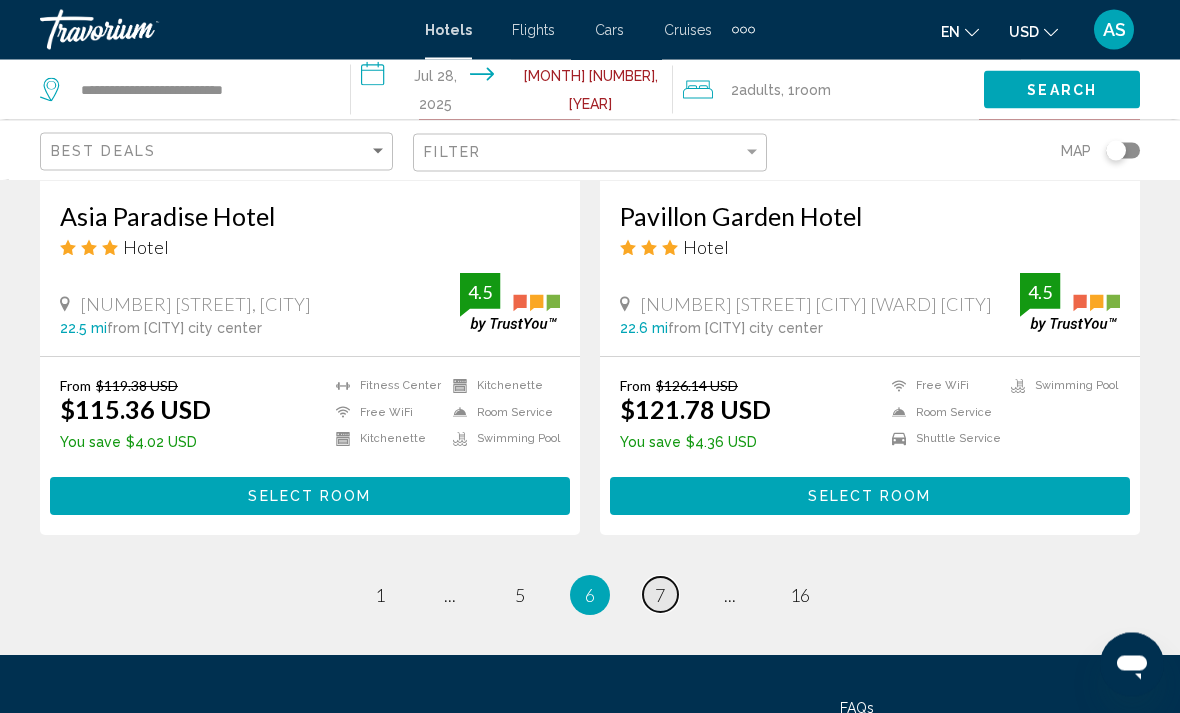 scroll, scrollTop: 3925, scrollLeft: 0, axis: vertical 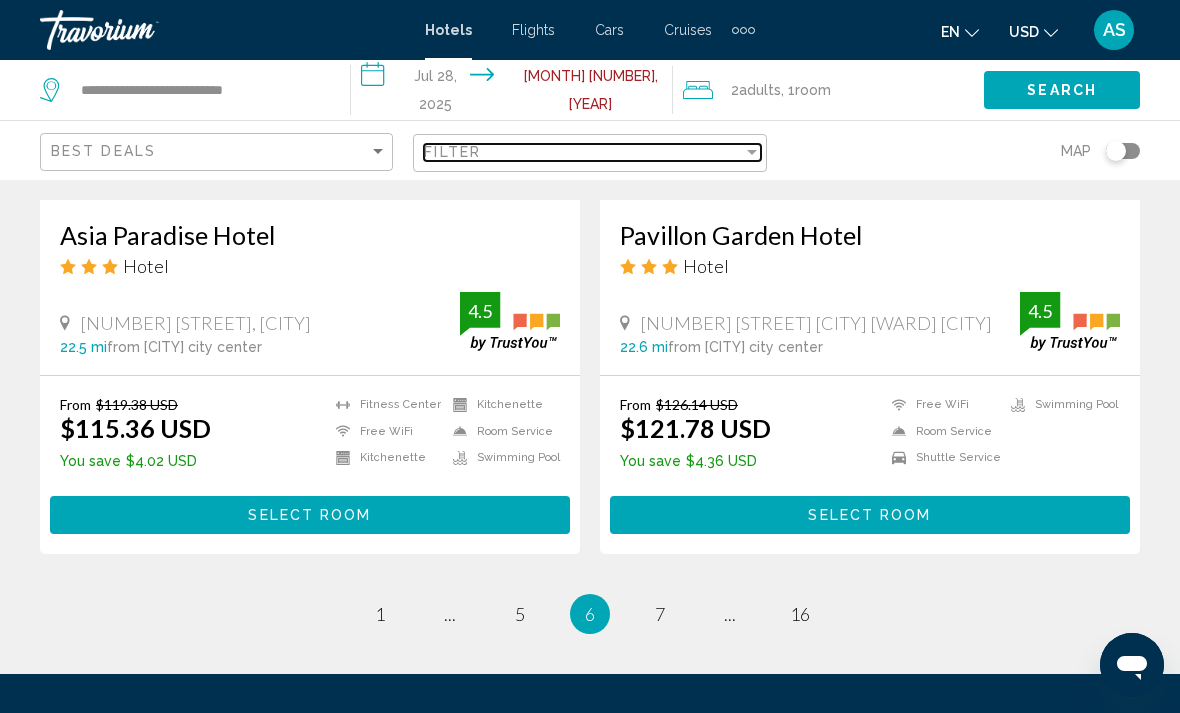 click on "Filter" at bounding box center [583, 152] 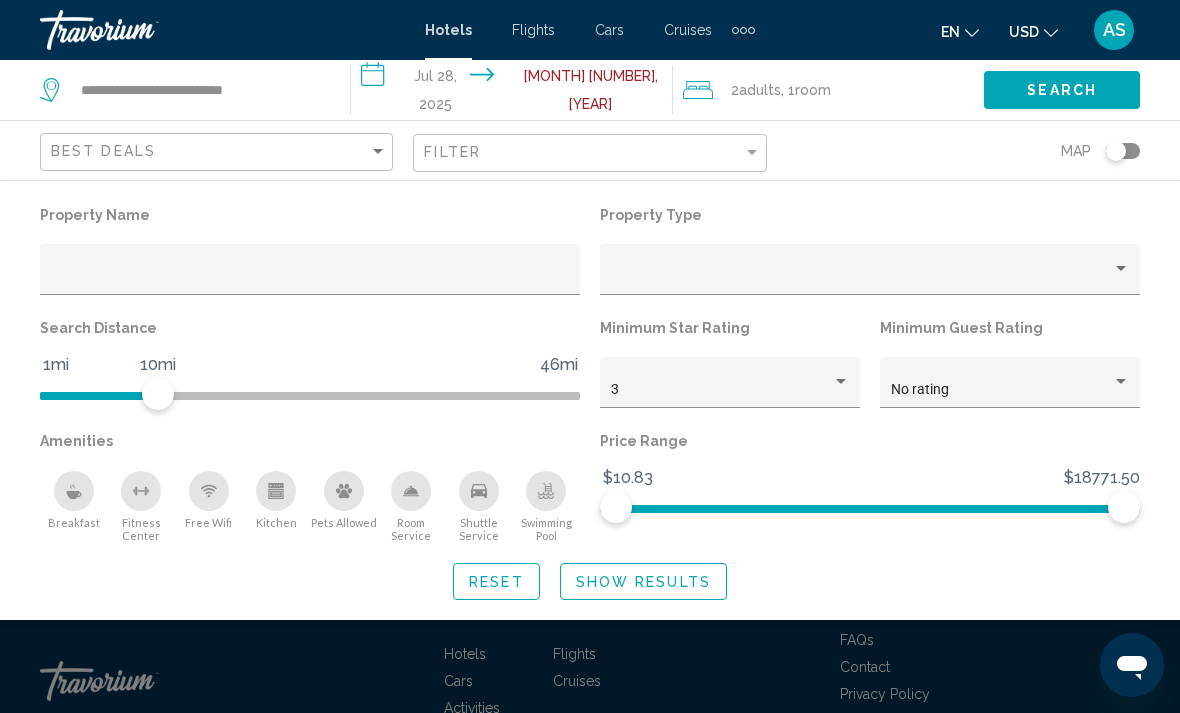click on "Show Results" at bounding box center (643, 582) 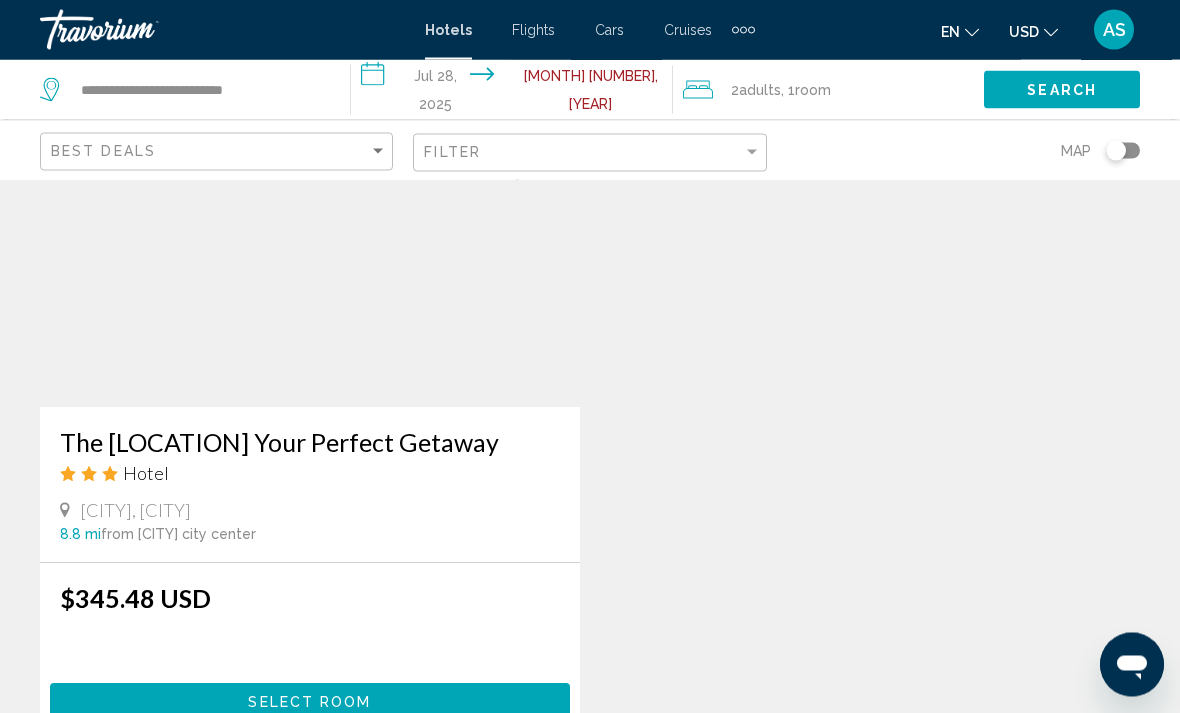 scroll, scrollTop: 3657, scrollLeft: 0, axis: vertical 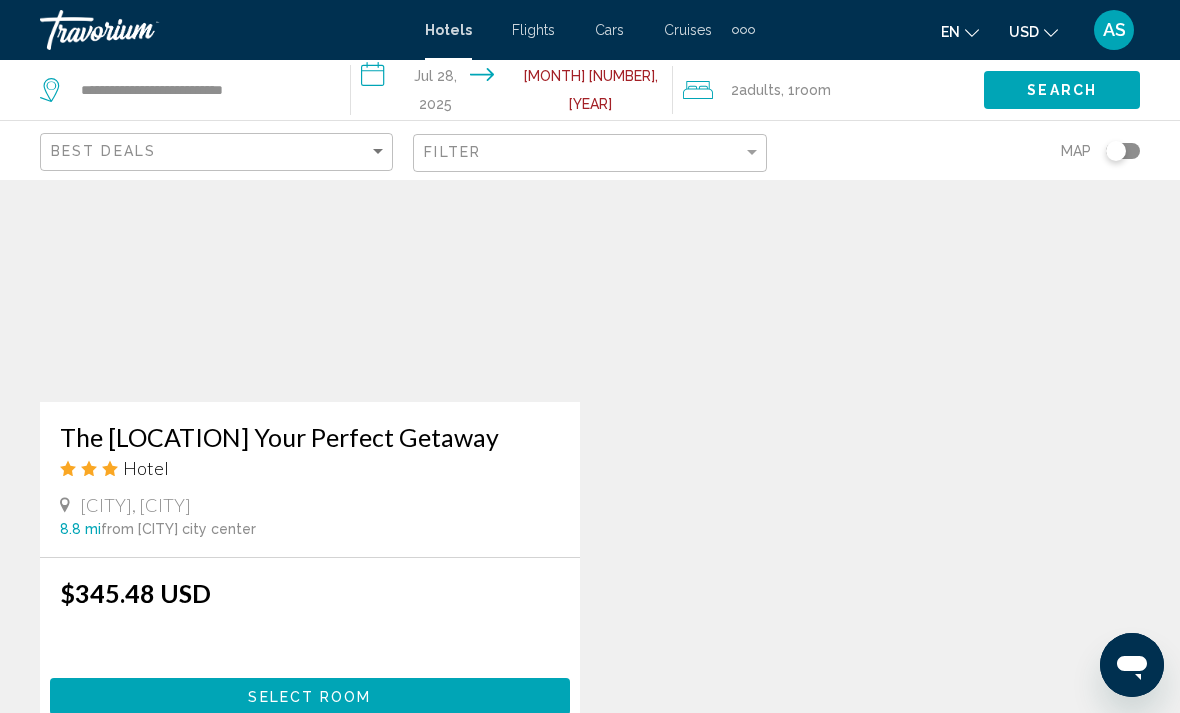 click on "Select Room" at bounding box center (309, 697) 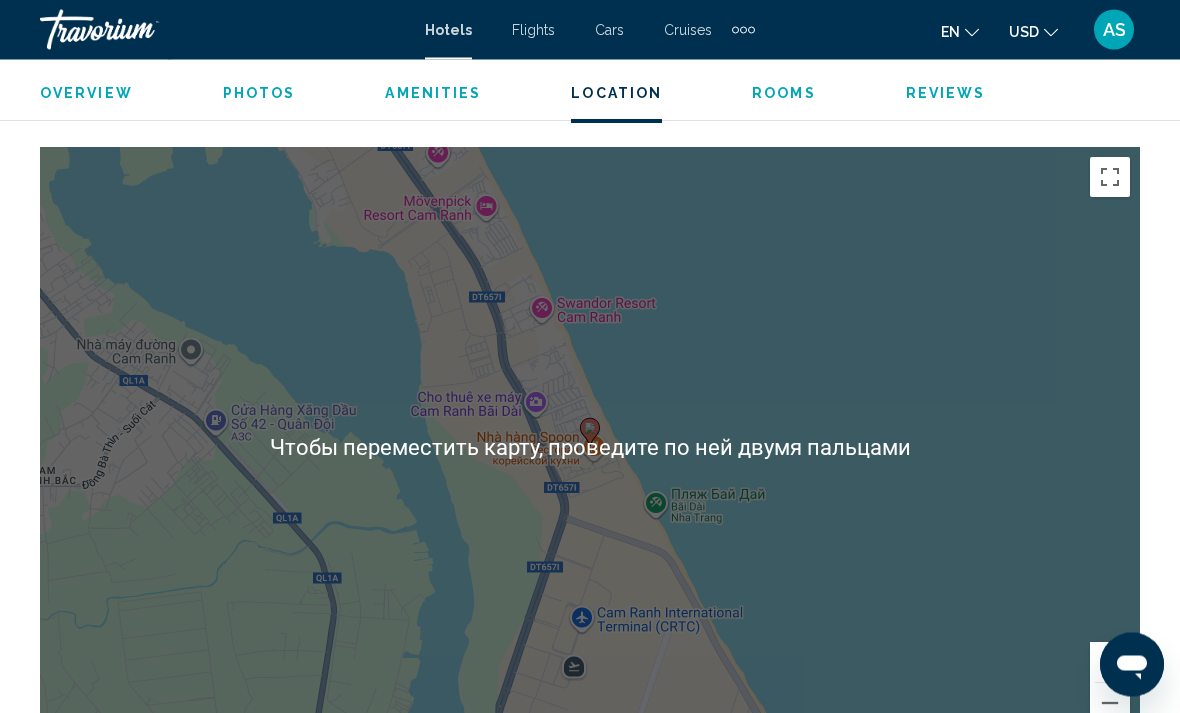 scroll, scrollTop: 647, scrollLeft: 0, axis: vertical 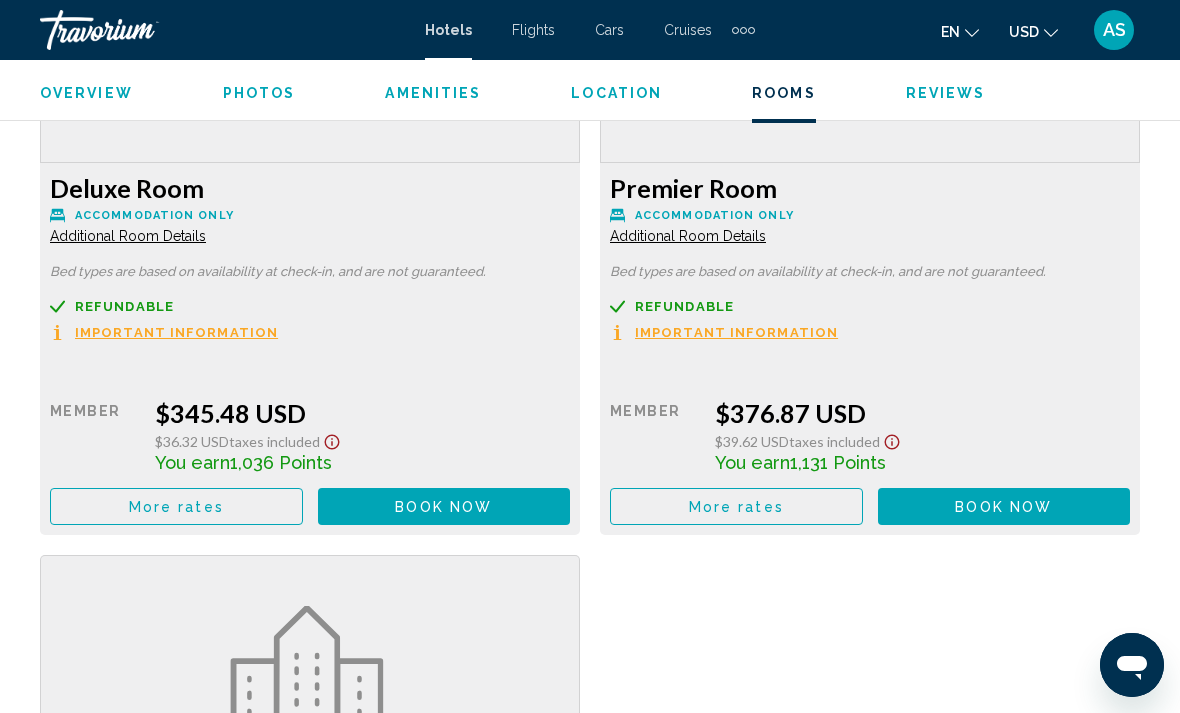 click on "More rates" at bounding box center [176, 506] 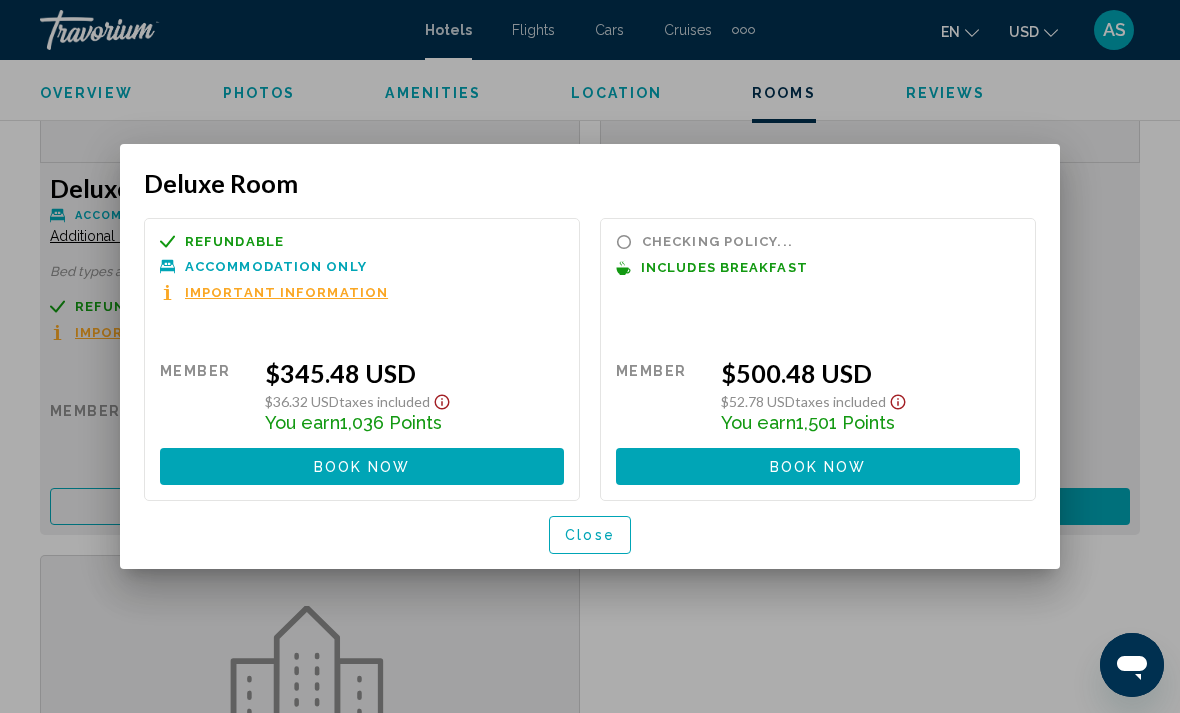 click on "Retail  $0.00  when you redeem    Member  $345.48 USD  $36.32 USD  Taxes included
You earn  1,036  Points  Book now No longer available" at bounding box center (362, 403) 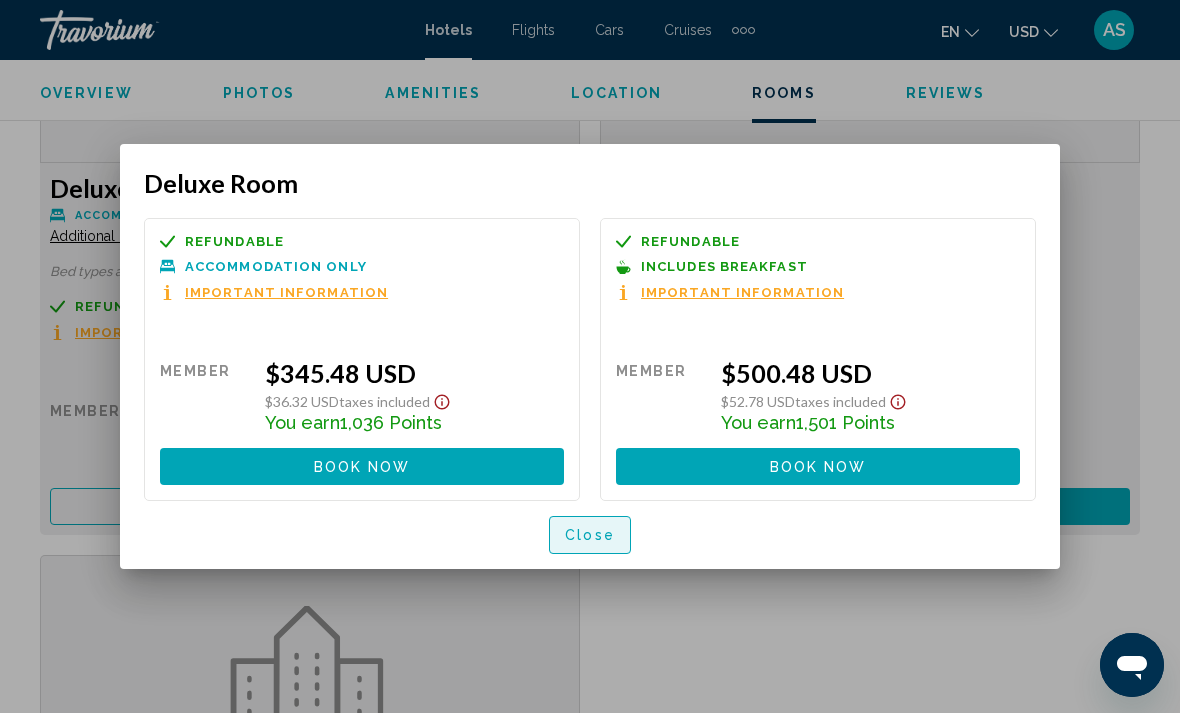 click on "Close" at bounding box center (590, 534) 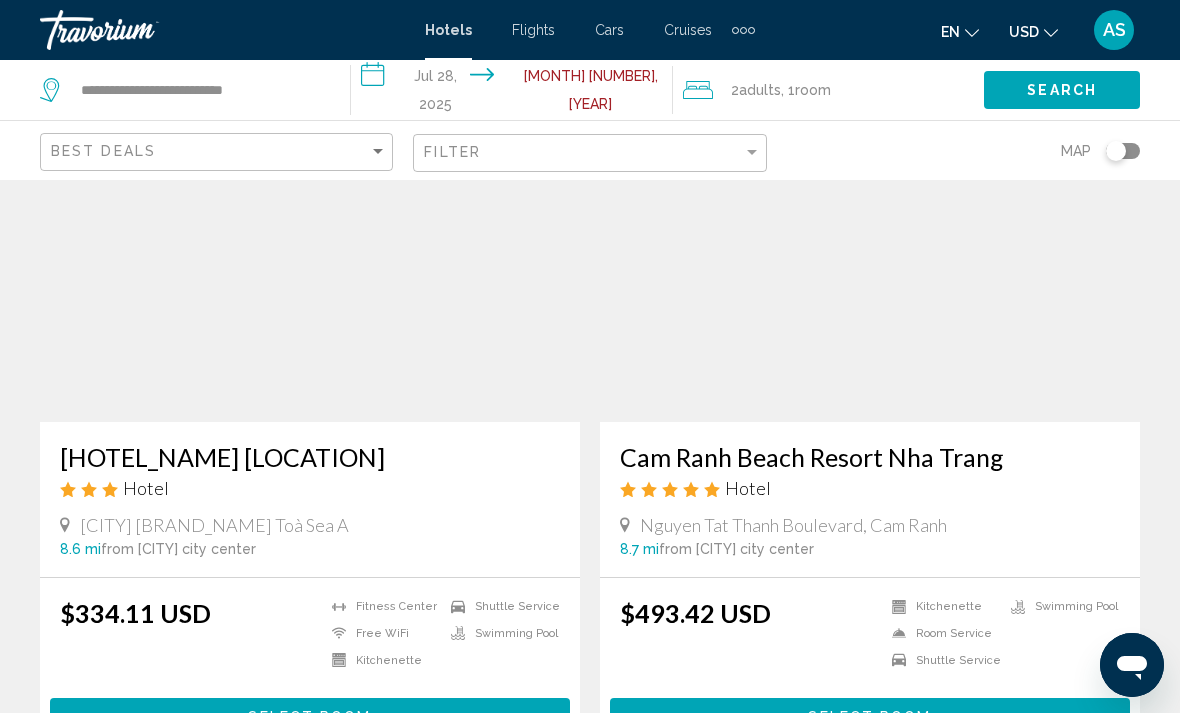 scroll, scrollTop: 2953, scrollLeft: 0, axis: vertical 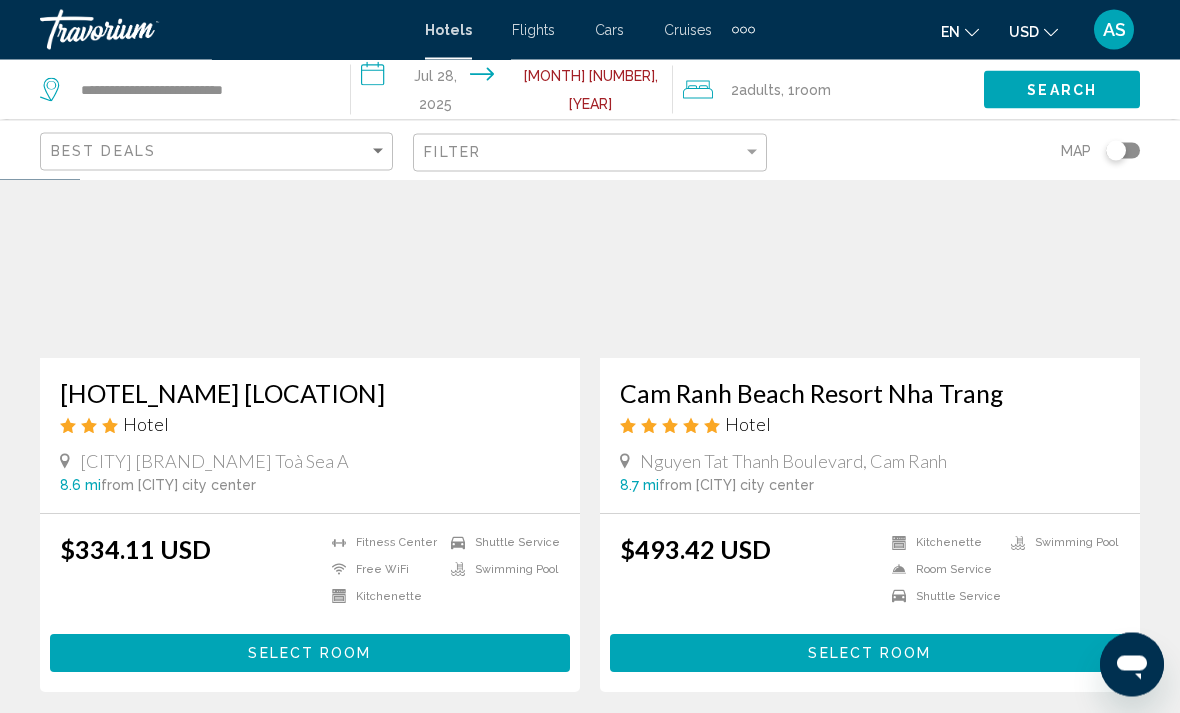 click on "Select Room" at bounding box center [870, 653] 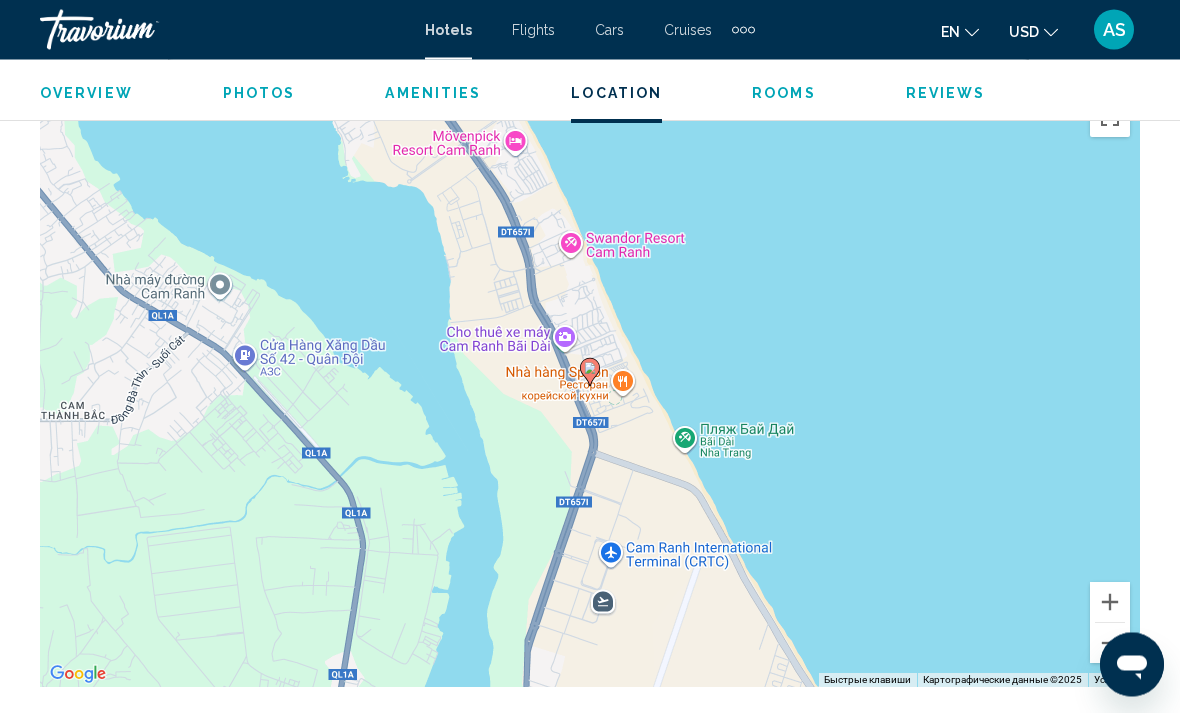 scroll, scrollTop: 2275, scrollLeft: 0, axis: vertical 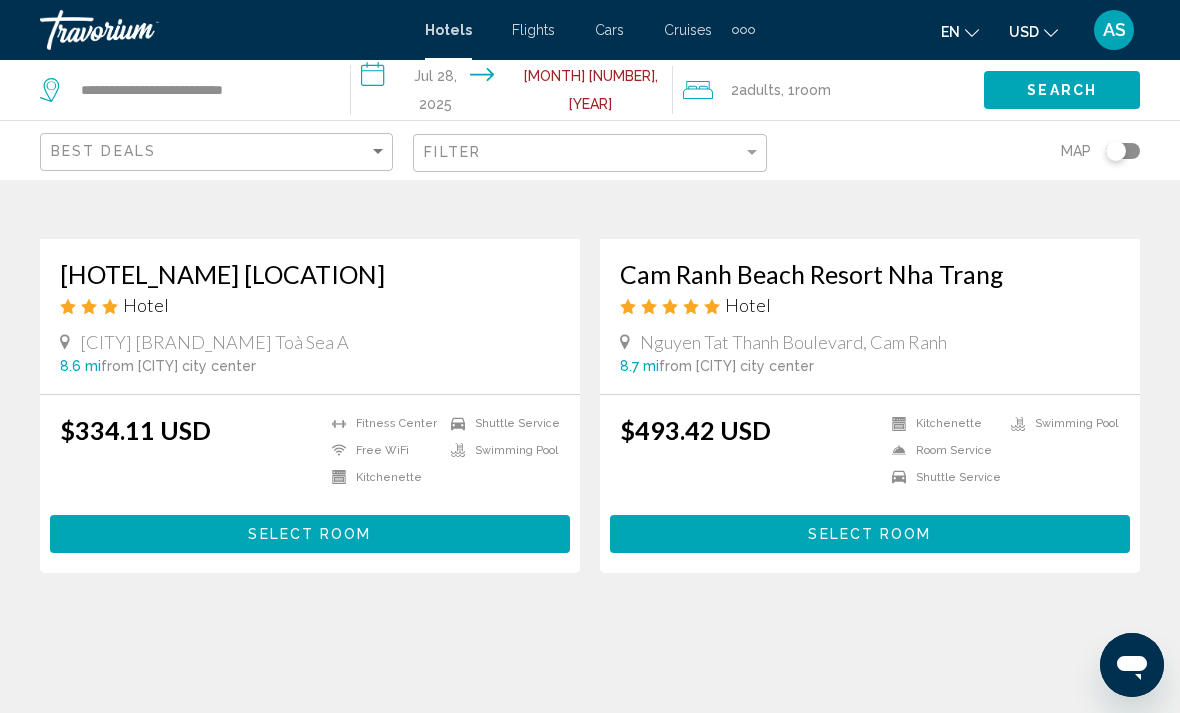 click on "Select Room" at bounding box center [310, 533] 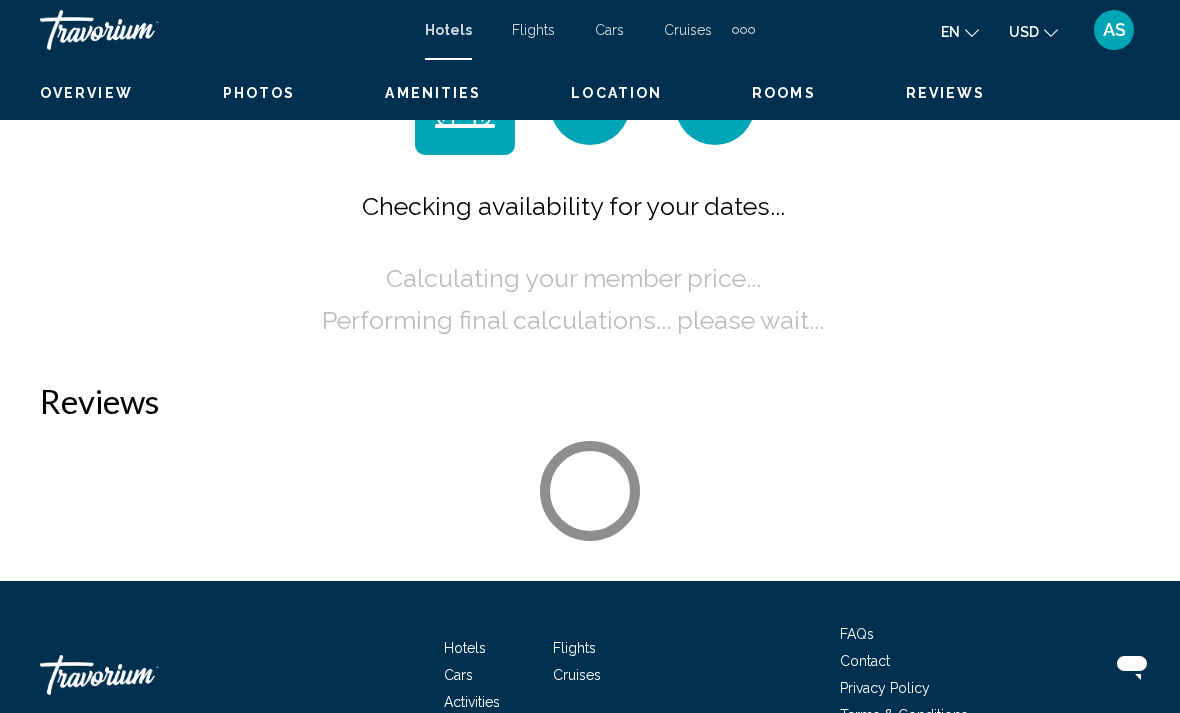 scroll, scrollTop: 0, scrollLeft: 0, axis: both 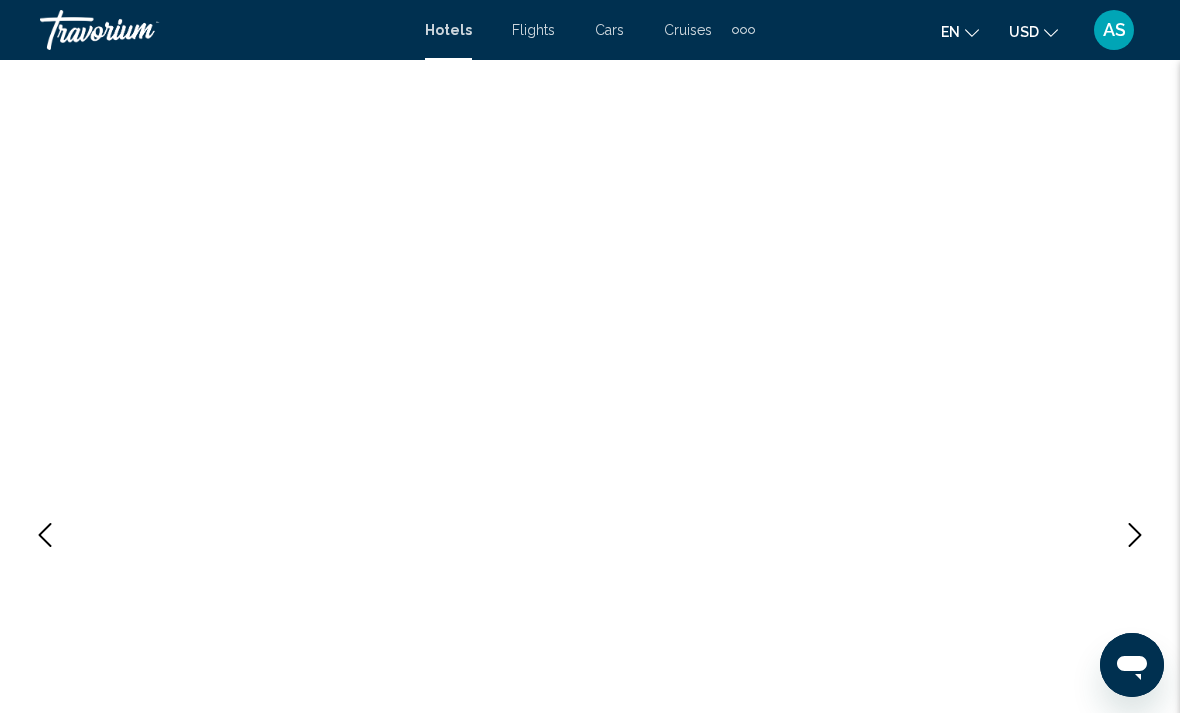 click at bounding box center [590, 535] 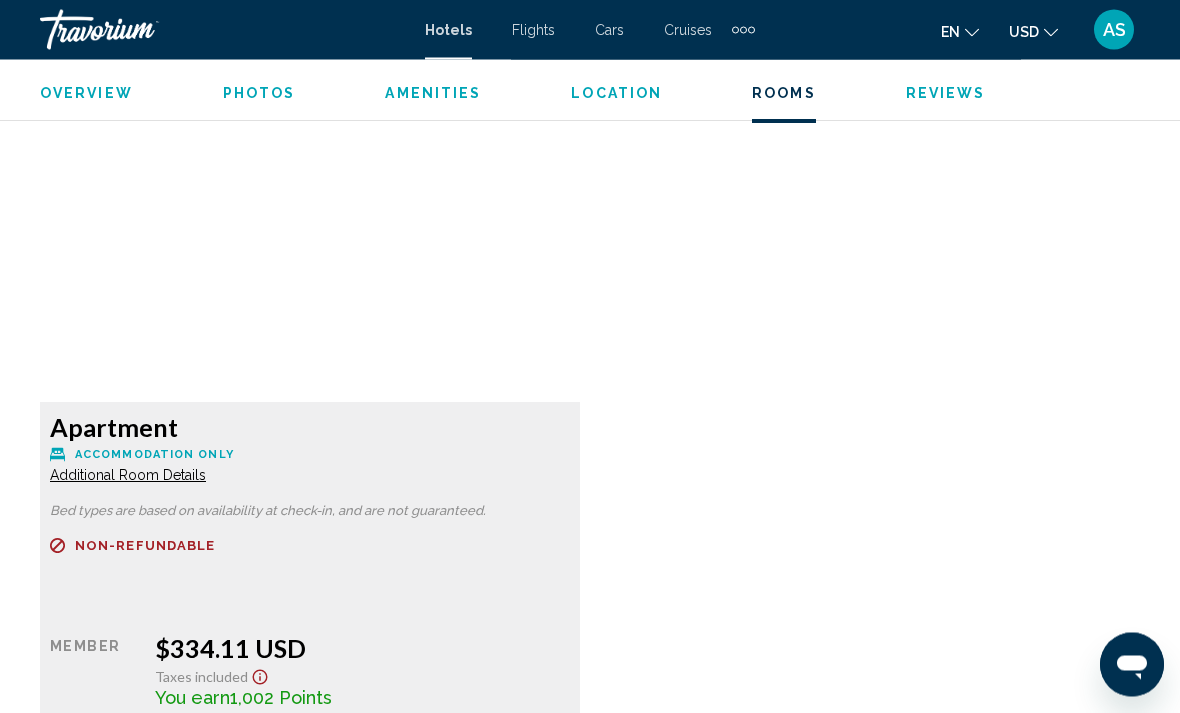 scroll, scrollTop: 3044, scrollLeft: 0, axis: vertical 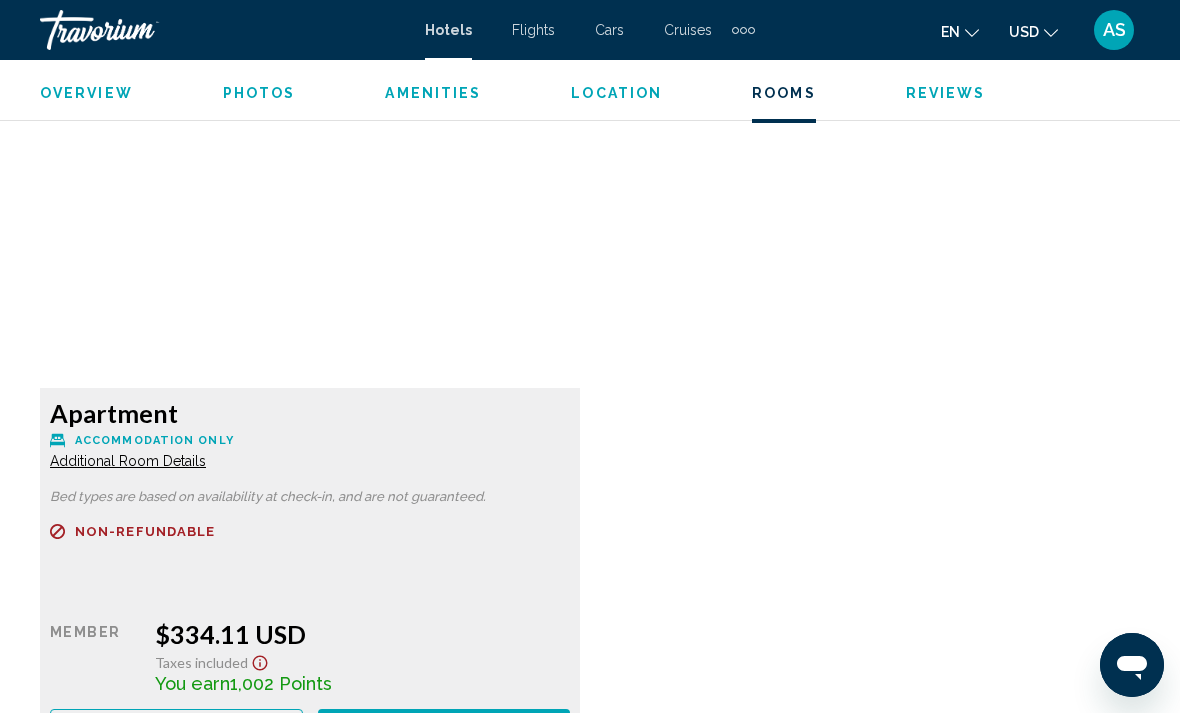 click on "More rates" at bounding box center (176, 727) 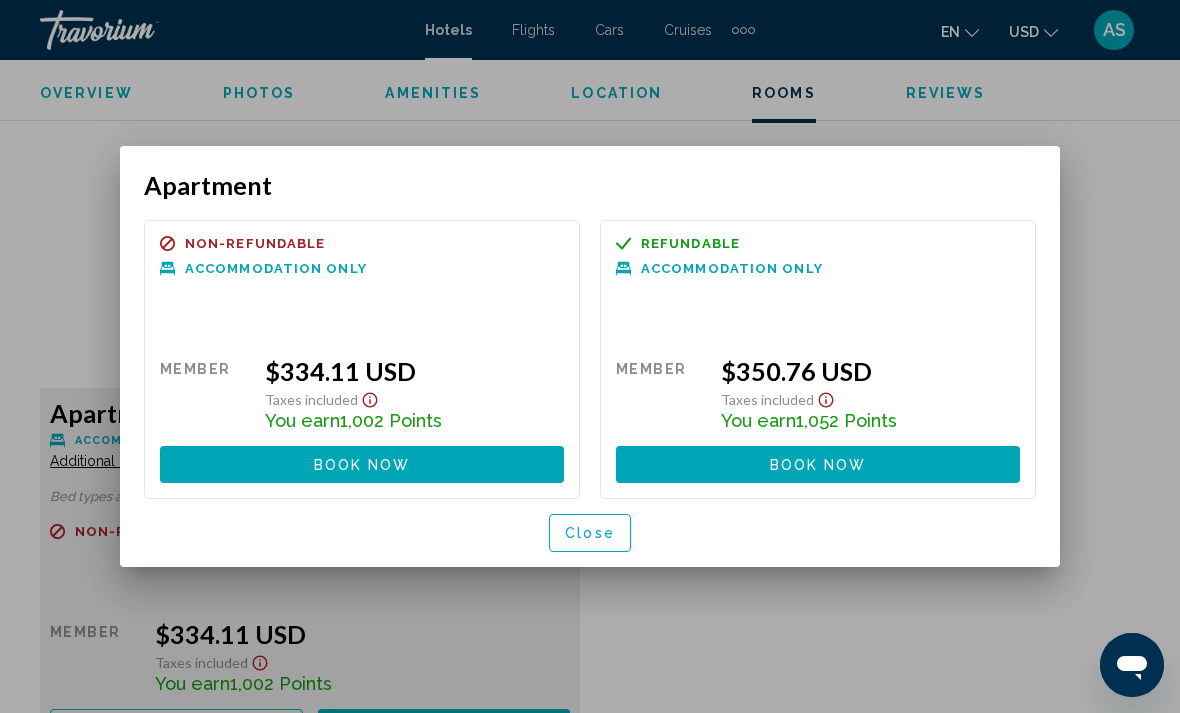 click on "Close" at bounding box center [590, 534] 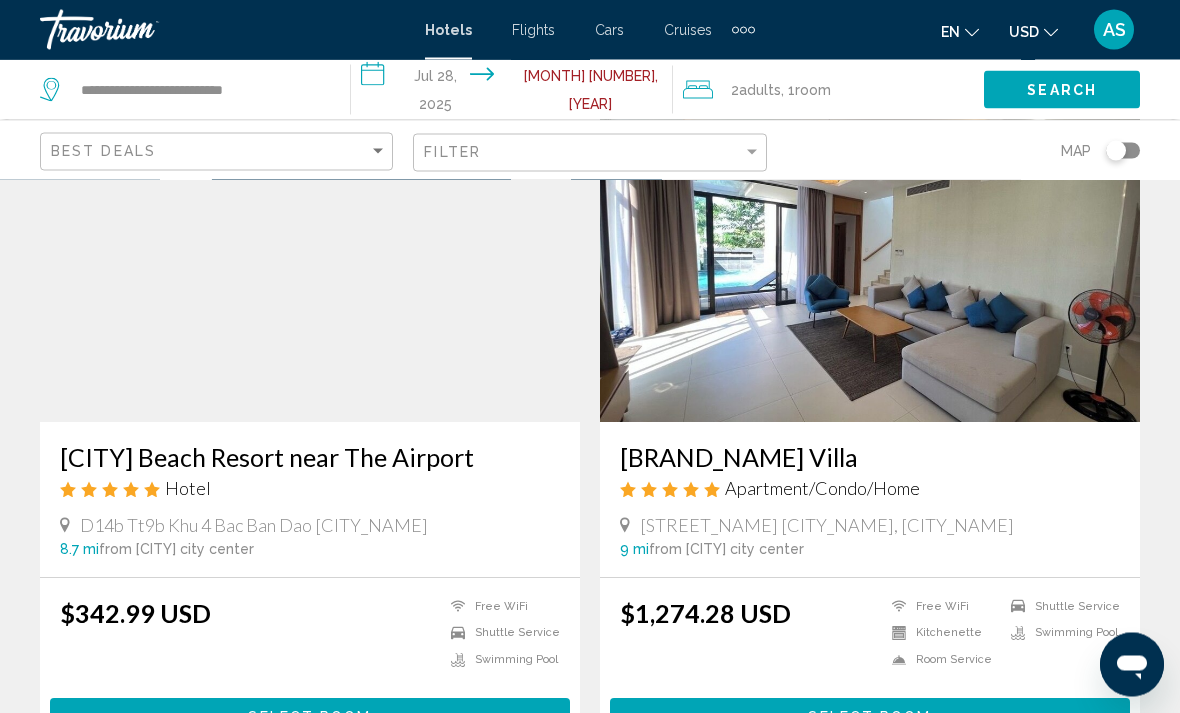 scroll, scrollTop: 164, scrollLeft: 0, axis: vertical 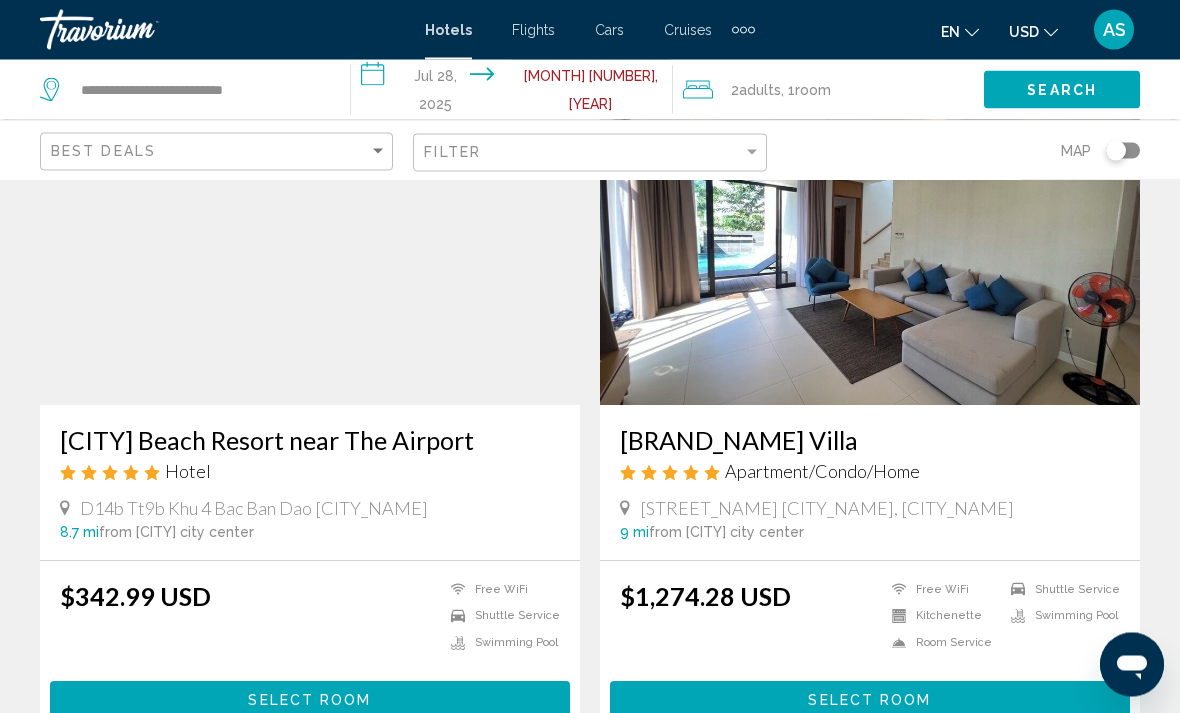 click on "Select Room" at bounding box center [310, 700] 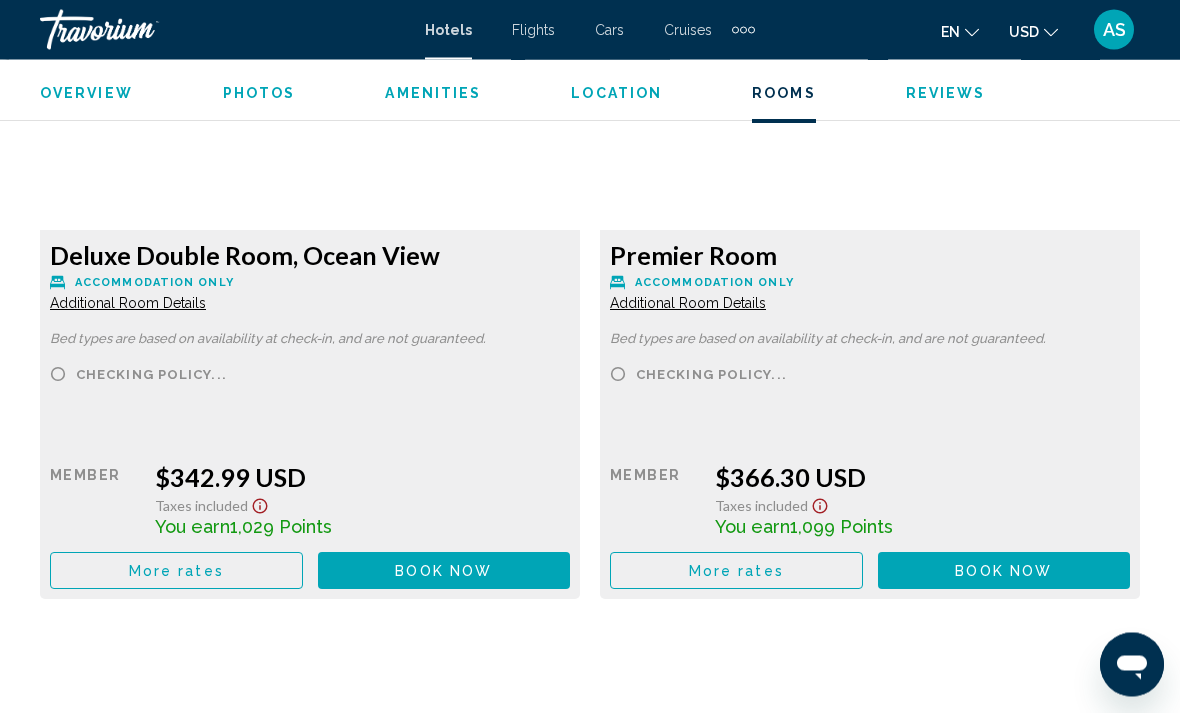 scroll, scrollTop: 3204, scrollLeft: 0, axis: vertical 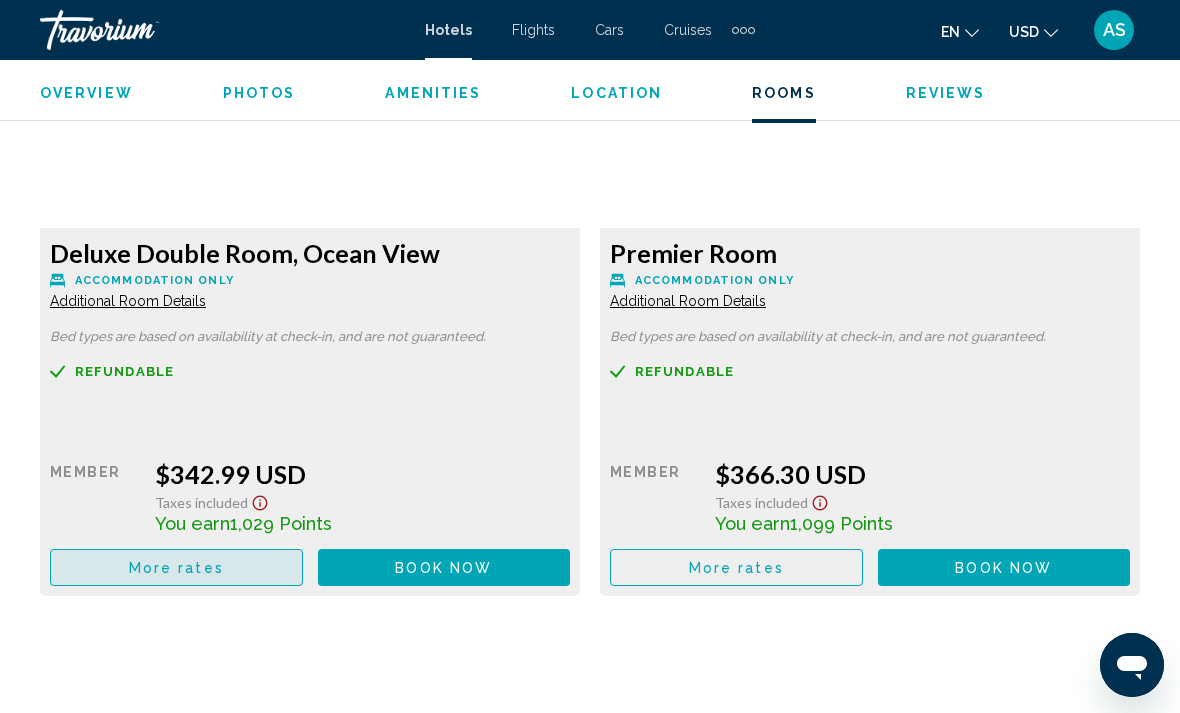 click on "More rates" at bounding box center (176, 567) 